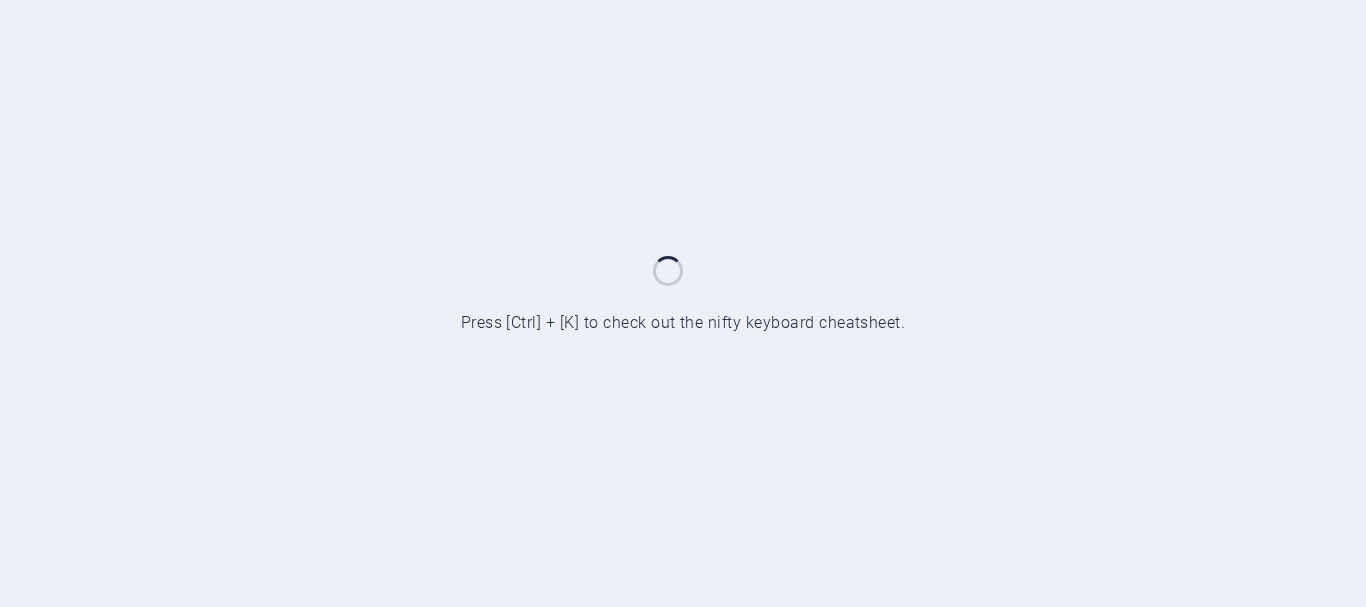 scroll, scrollTop: 0, scrollLeft: 0, axis: both 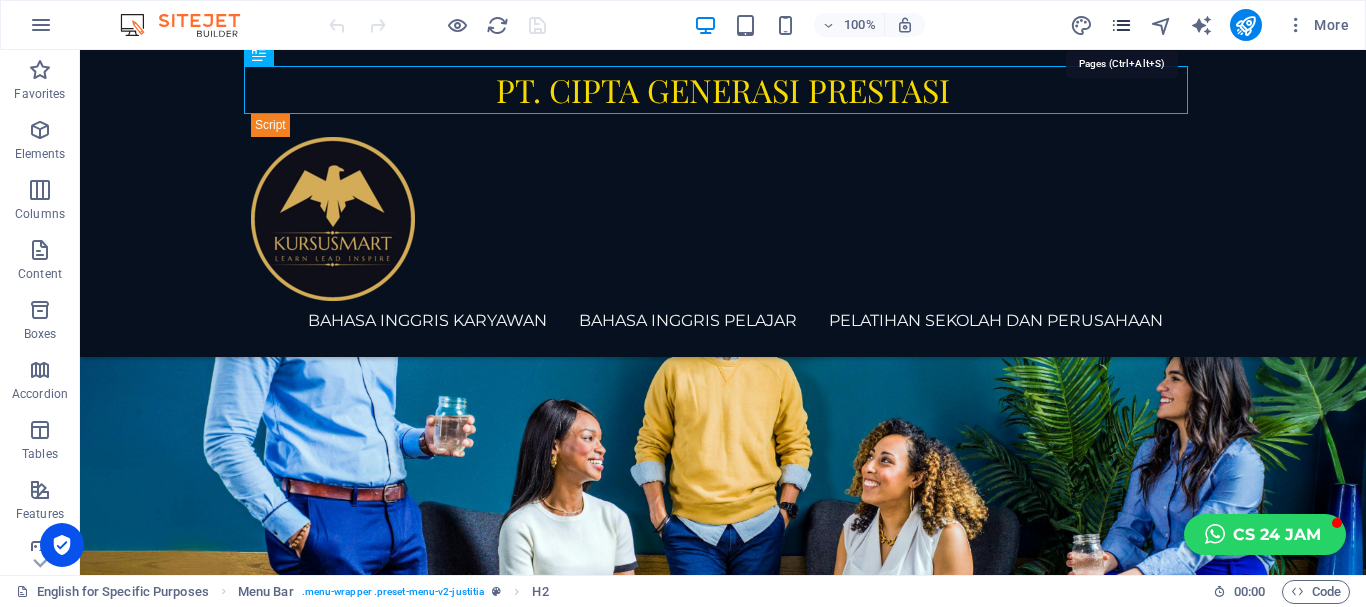 click at bounding box center [1121, 25] 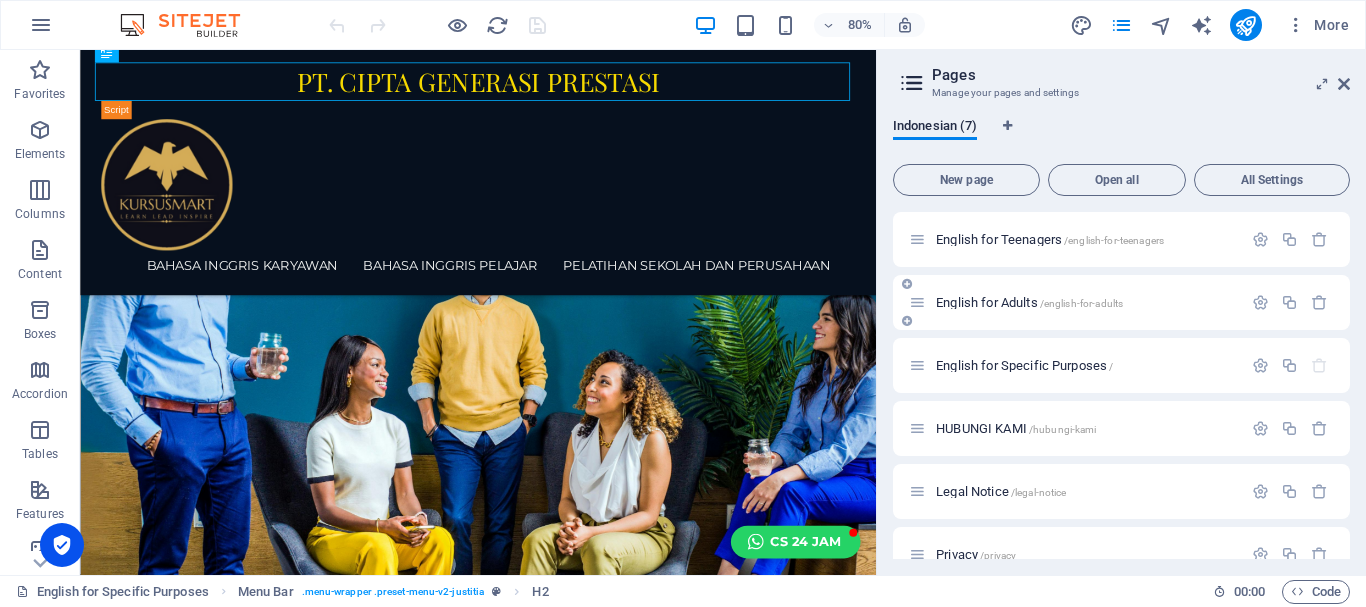 scroll, scrollTop: 94, scrollLeft: 0, axis: vertical 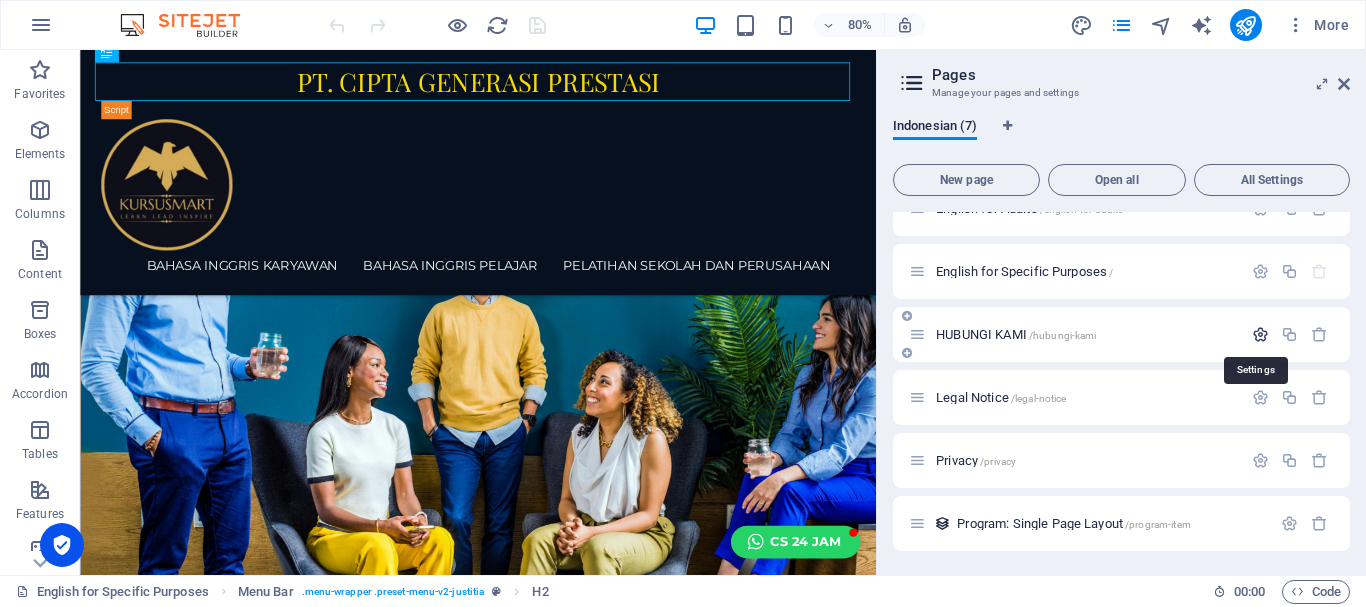 click at bounding box center (1260, 334) 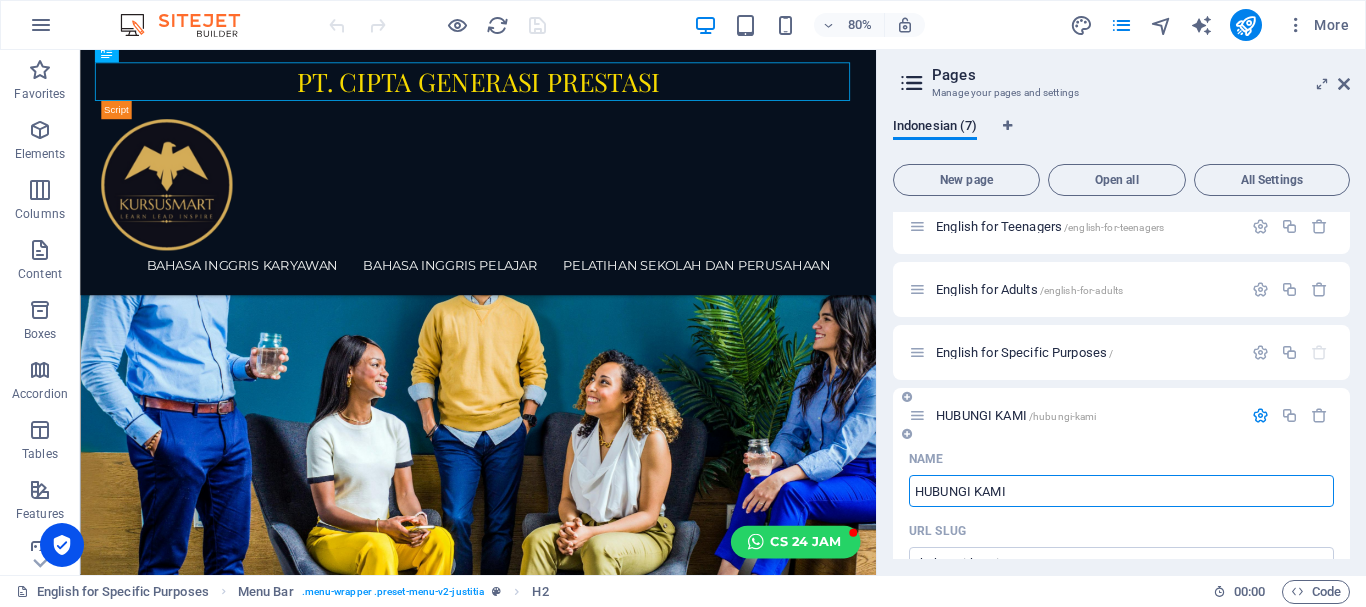 scroll, scrollTop: 0, scrollLeft: 0, axis: both 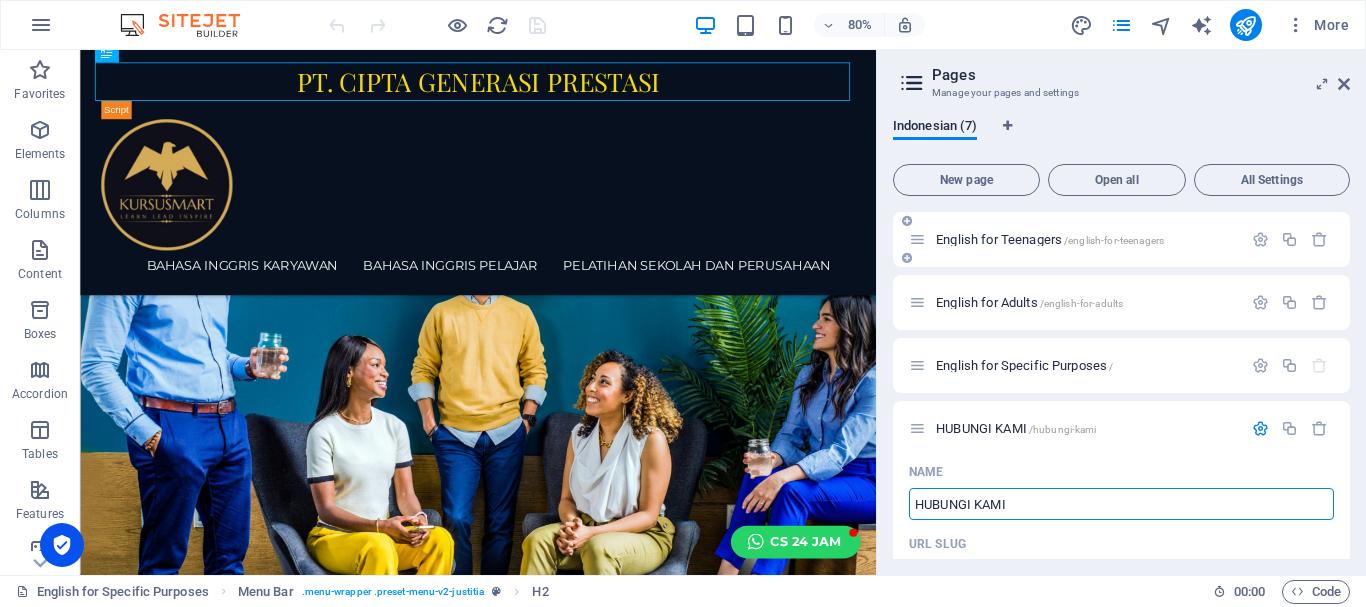 click at bounding box center [1290, 240] 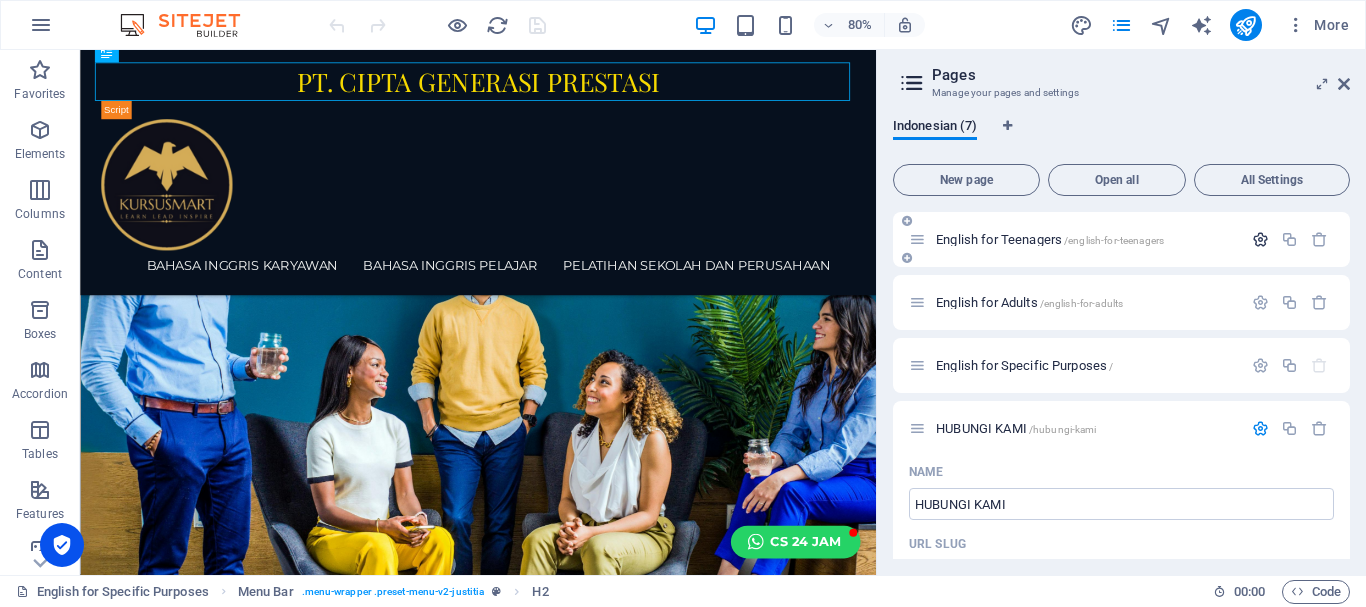 click at bounding box center [1260, 239] 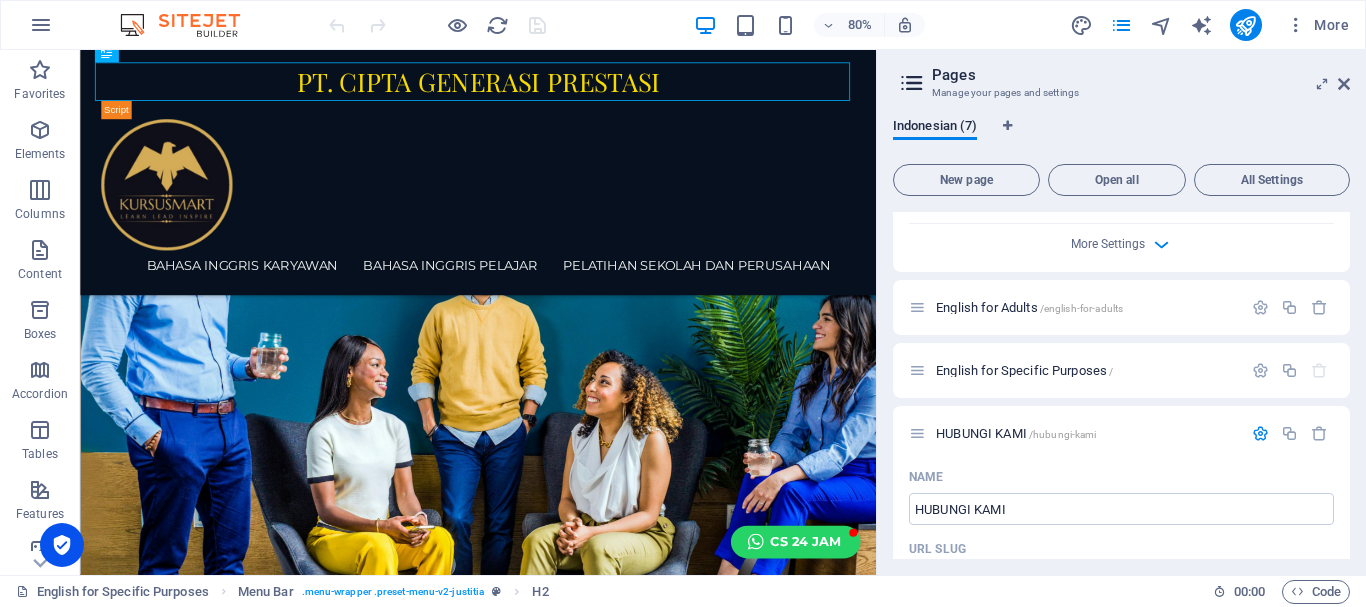 scroll, scrollTop: 800, scrollLeft: 0, axis: vertical 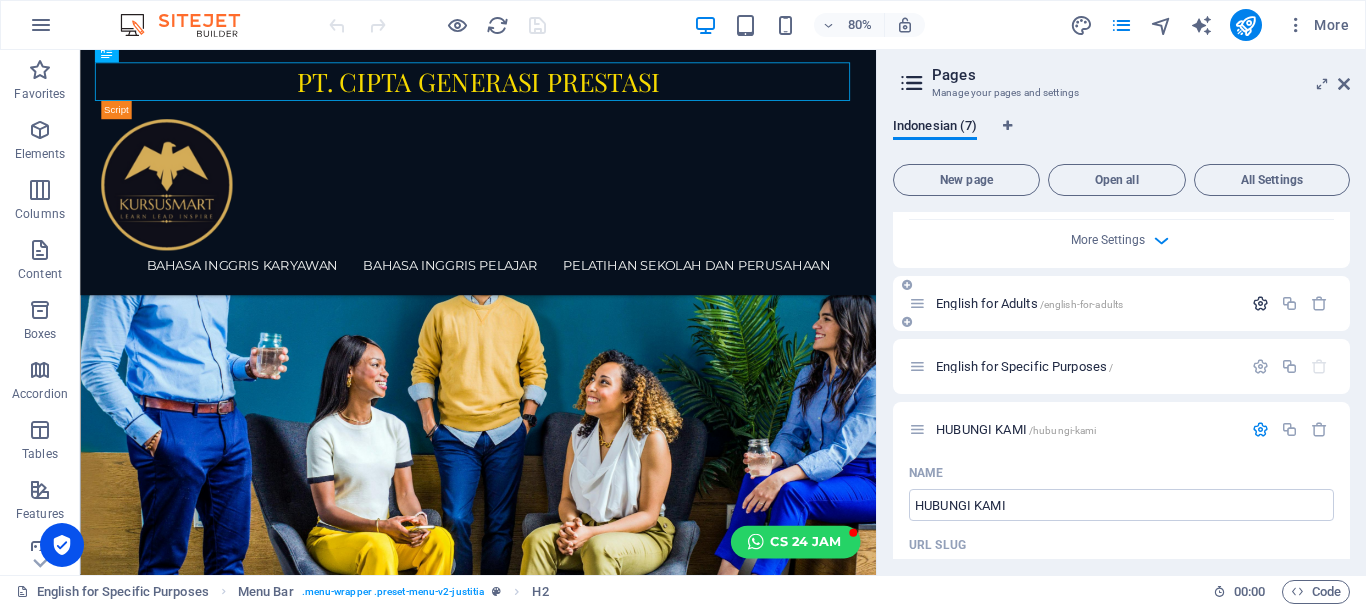click at bounding box center (1260, 303) 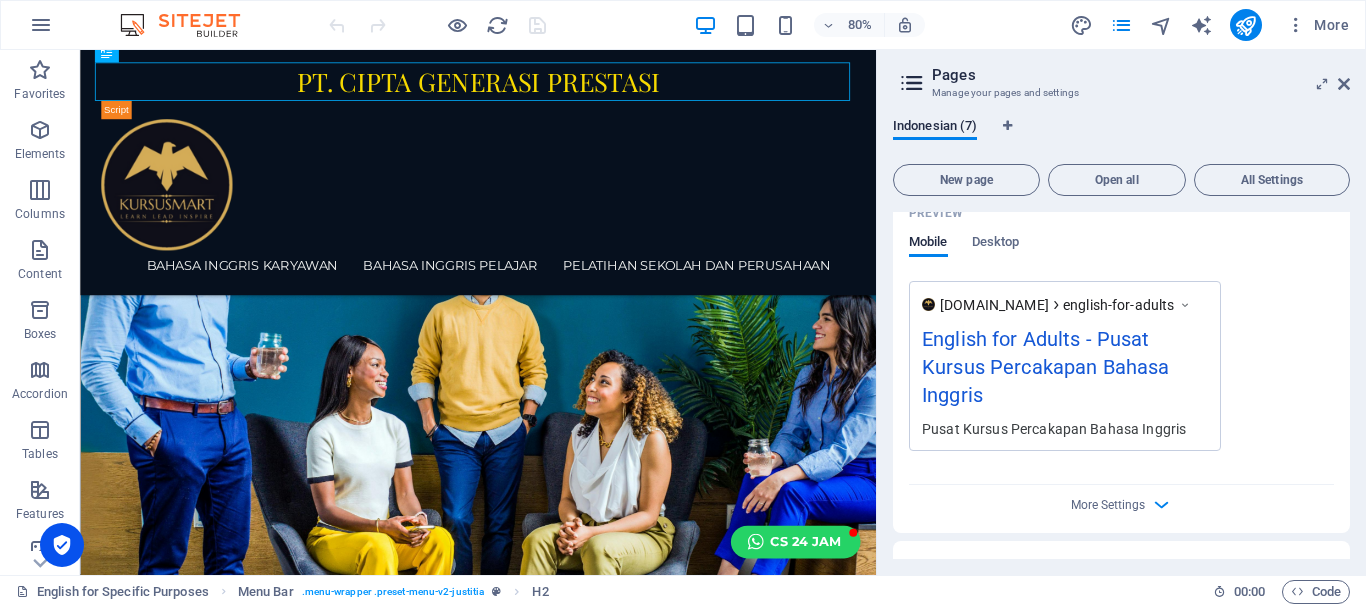 scroll, scrollTop: 1700, scrollLeft: 0, axis: vertical 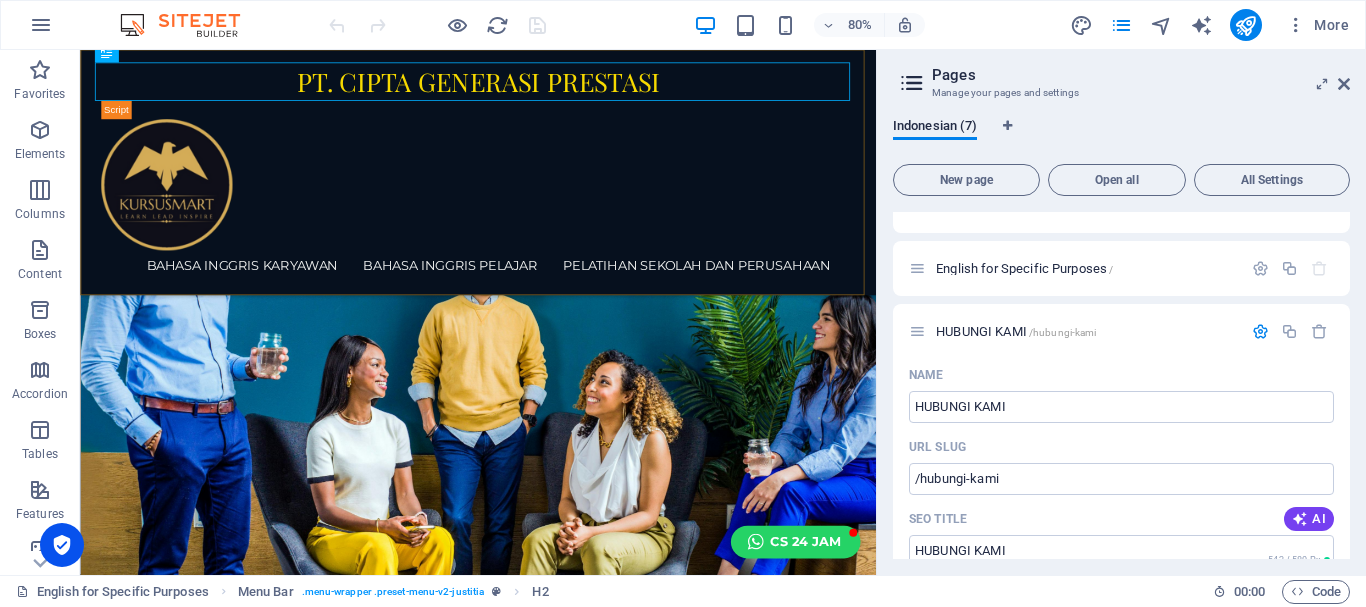 click on "PT. CIPTA GENERASI PRESTASI
BAHASA INGGRIS KARYAWAN BAHASA INGGRIS PELAJAR PELATIHAN SEKOLAH DAN PERUSAHAAN" at bounding box center [577, 203] 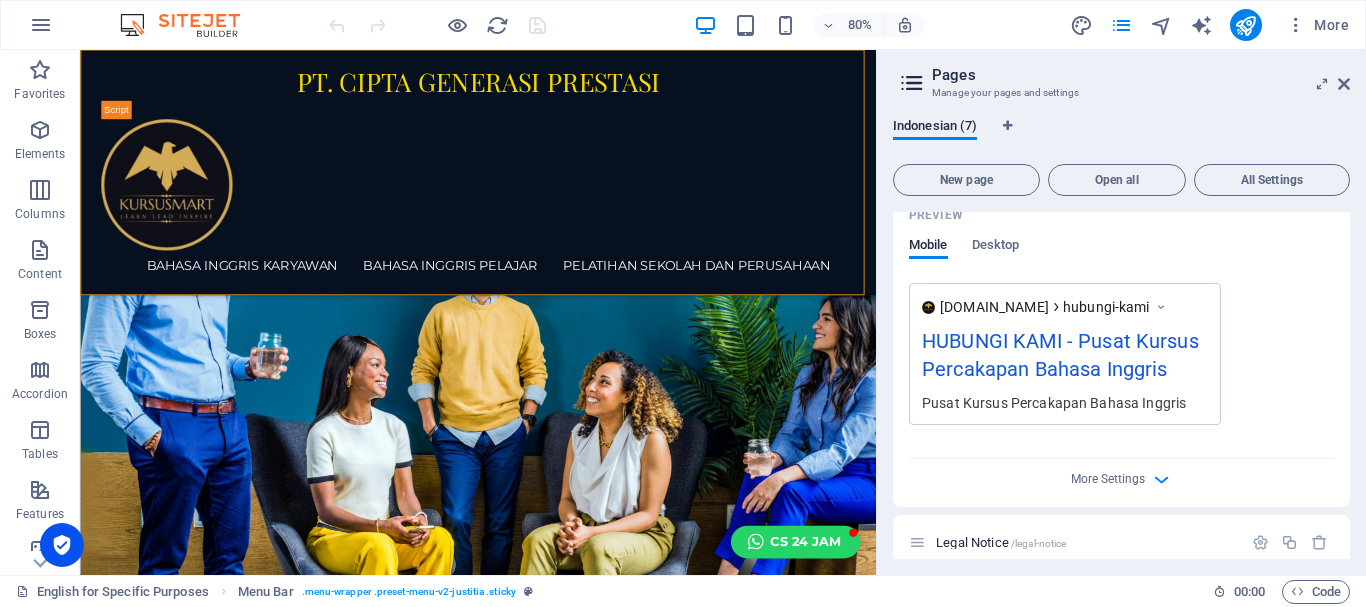 scroll, scrollTop: 2270, scrollLeft: 0, axis: vertical 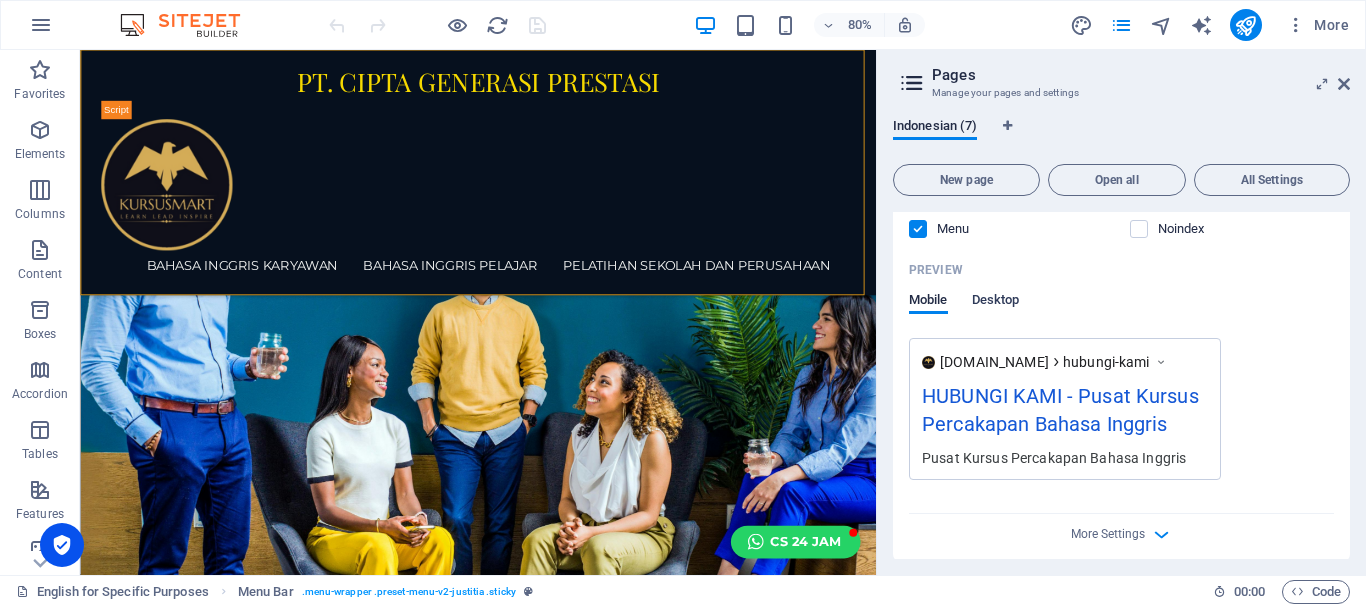 click on "Desktop" at bounding box center [996, 302] 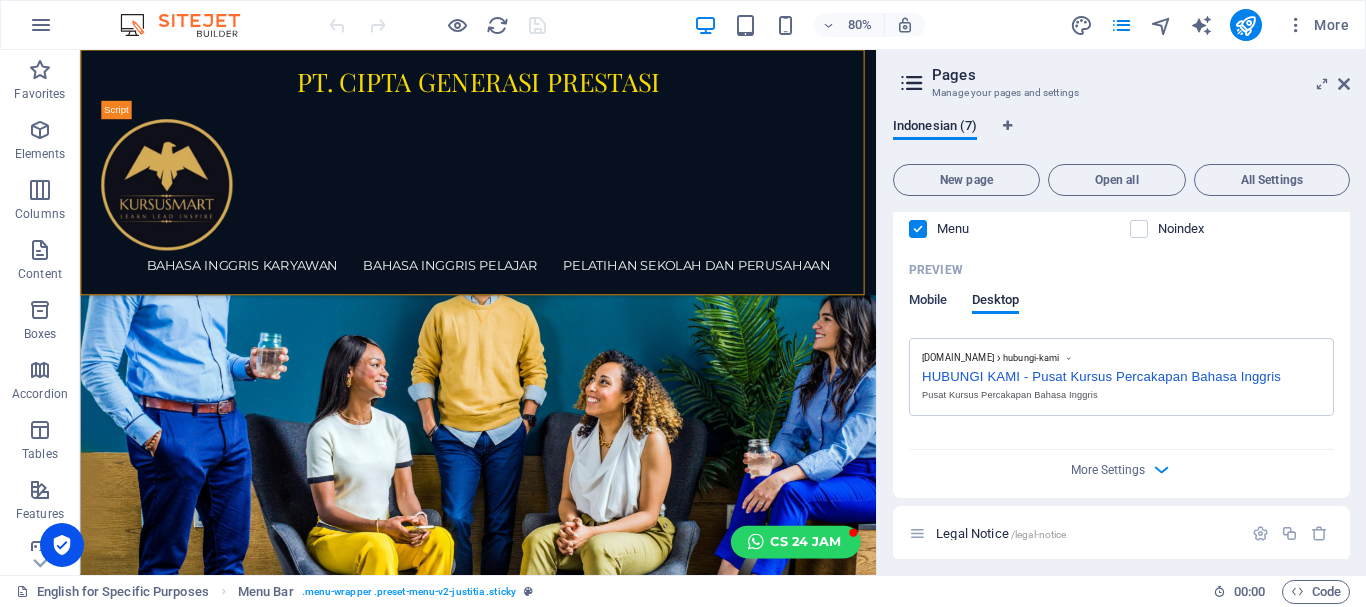 click on "Mobile" at bounding box center [928, 302] 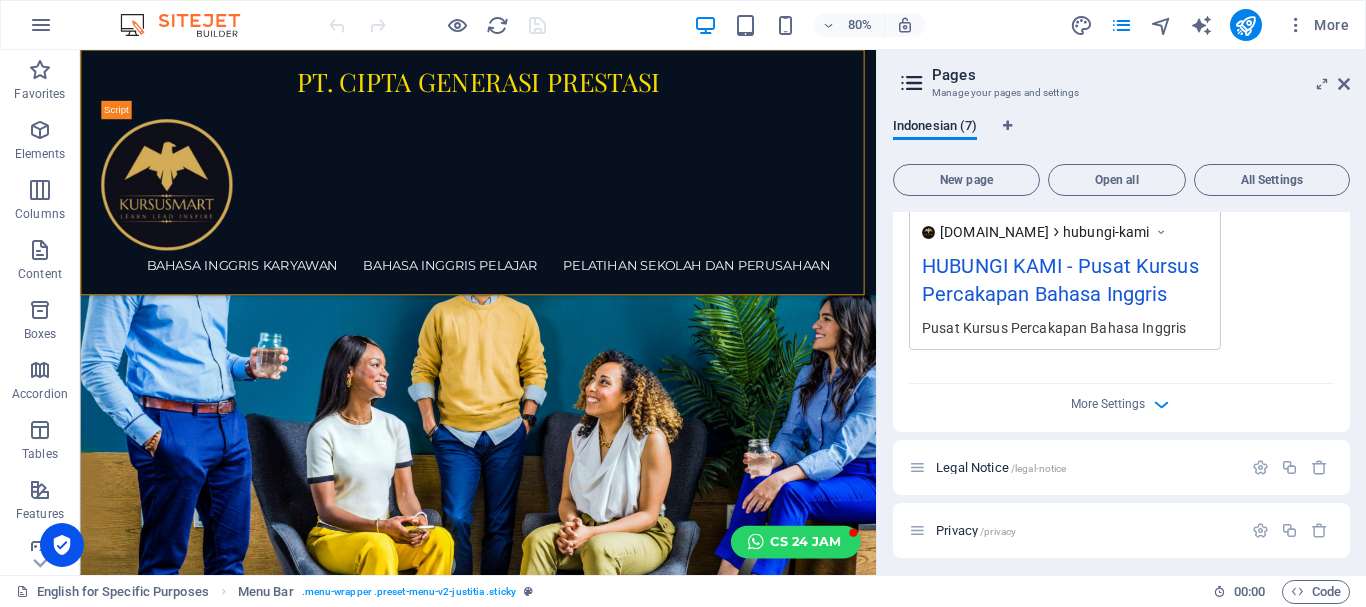 scroll, scrollTop: 2470, scrollLeft: 0, axis: vertical 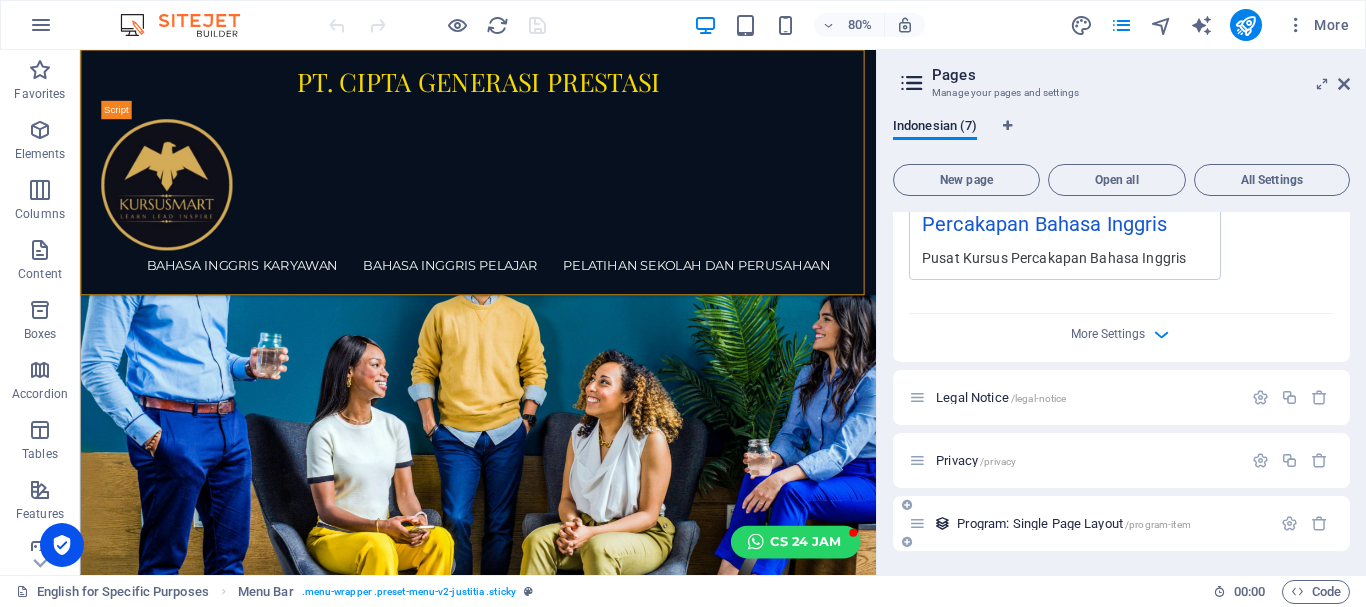click on "Program: Single Page Layout /program-item" at bounding box center [1074, 523] 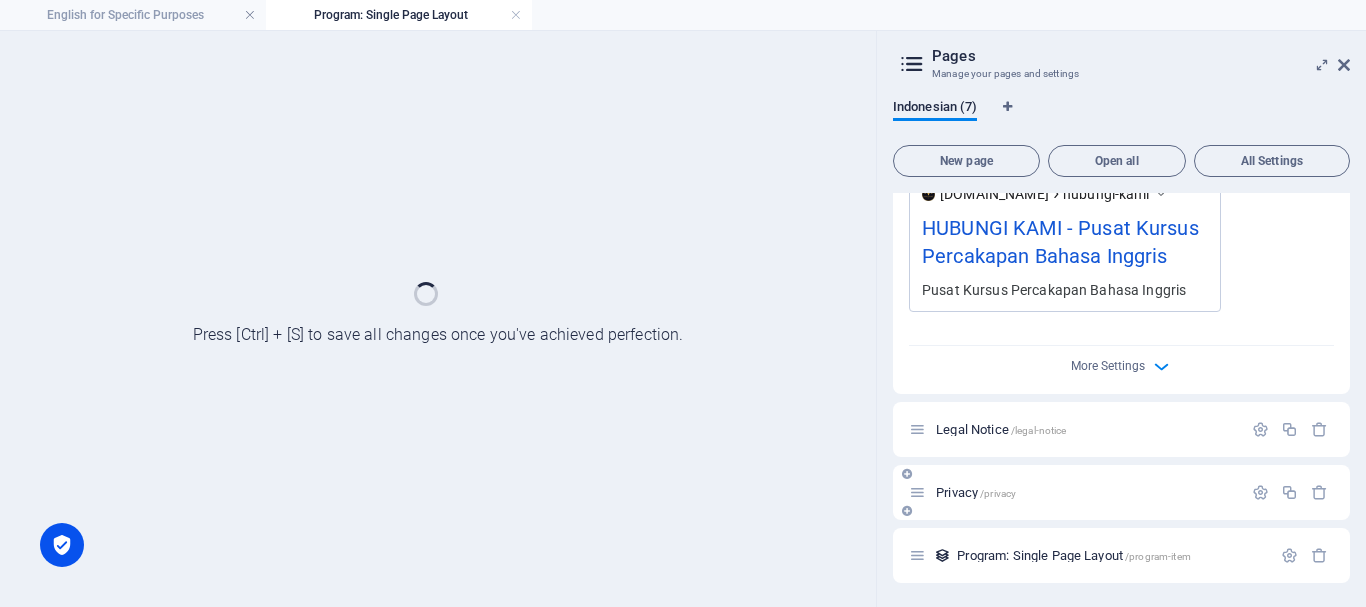 scroll, scrollTop: 2419, scrollLeft: 0, axis: vertical 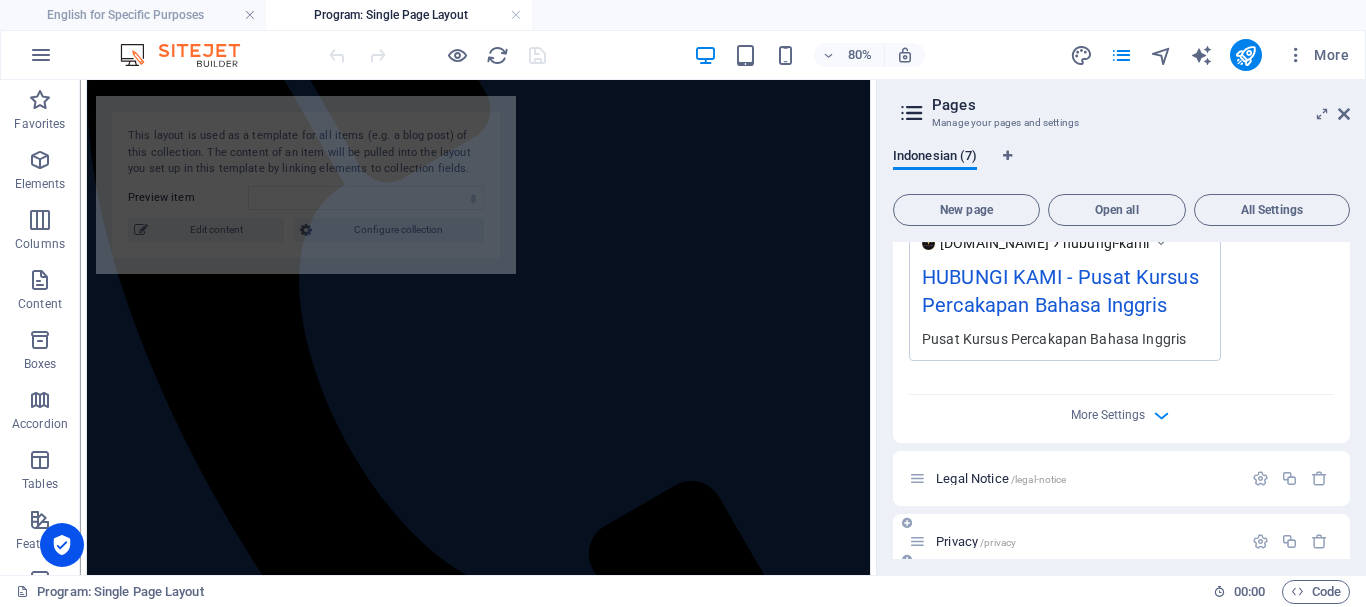 select on "676969b62c81ba04591b18d9" 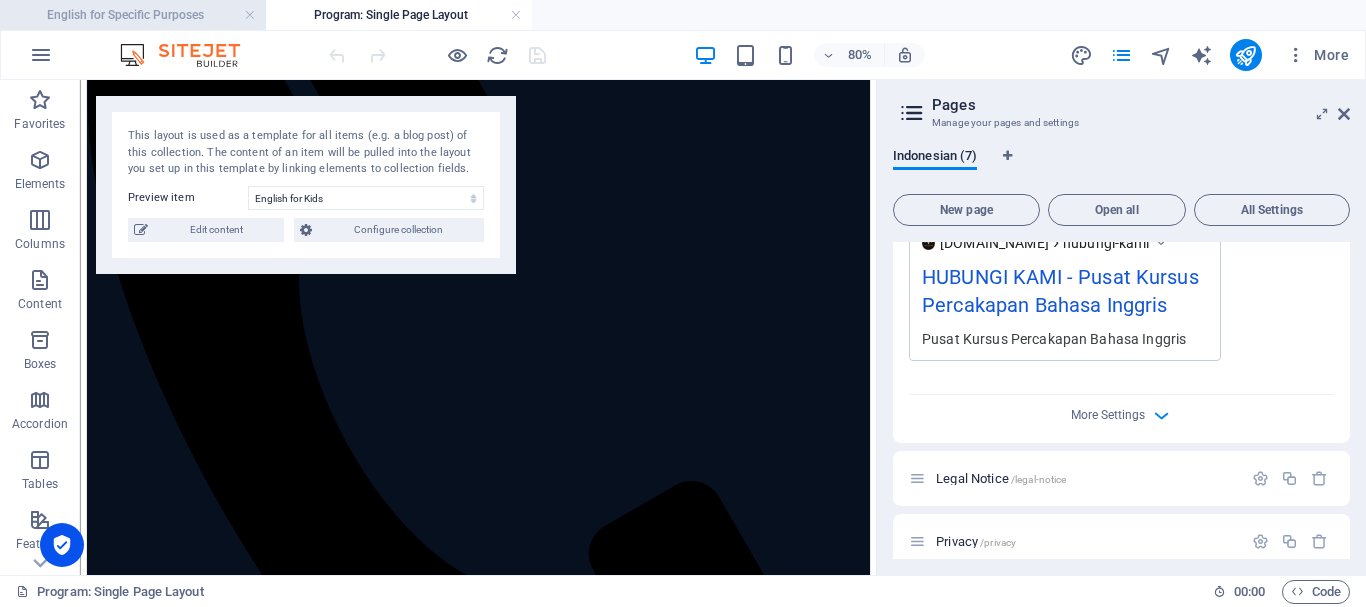 click on "English for Specific Purposes" at bounding box center [133, 15] 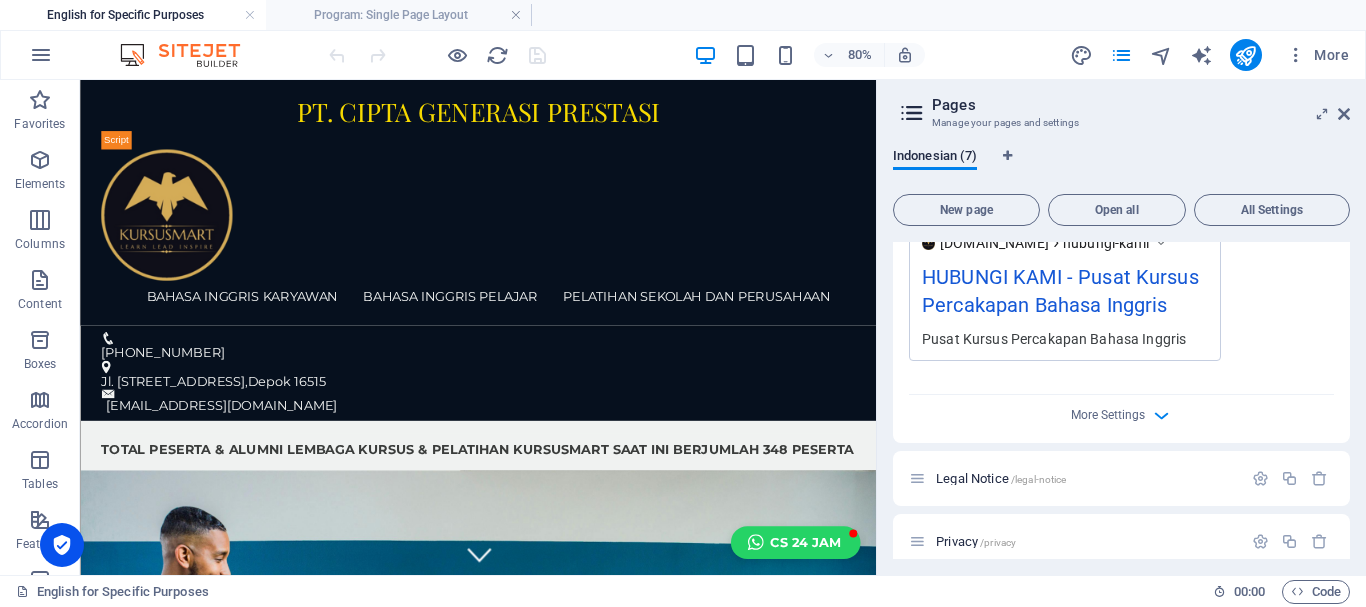 scroll, scrollTop: 400, scrollLeft: 0, axis: vertical 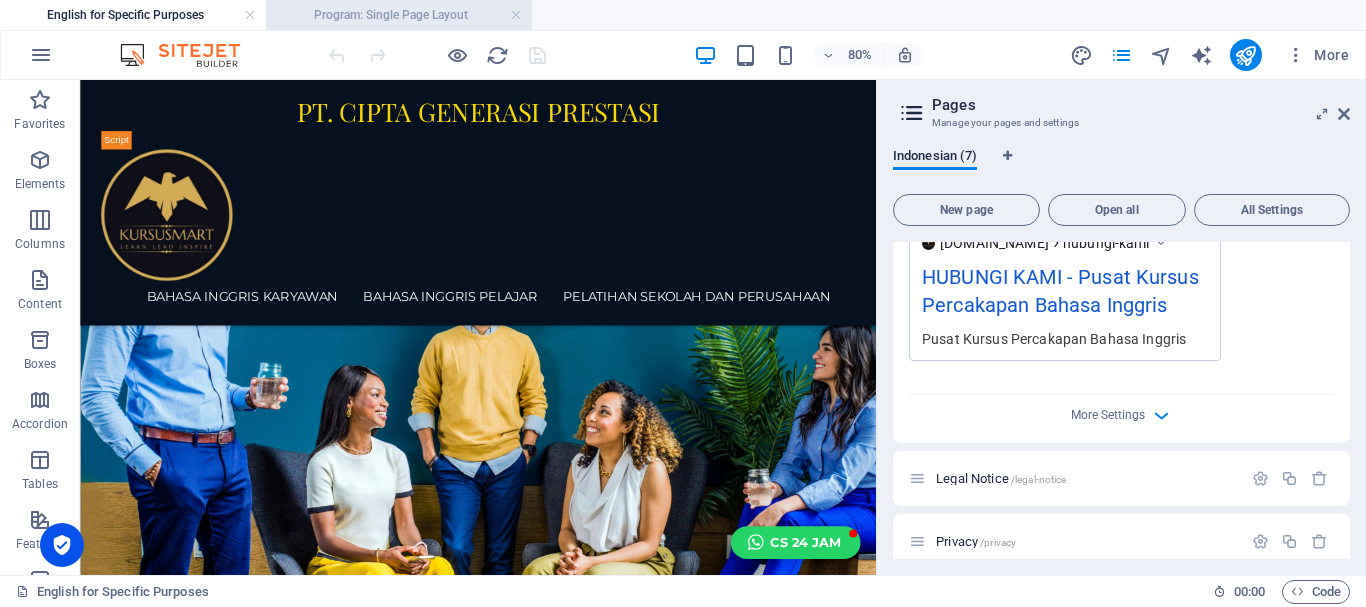 click on "Program: Single Page Layout" at bounding box center [399, 15] 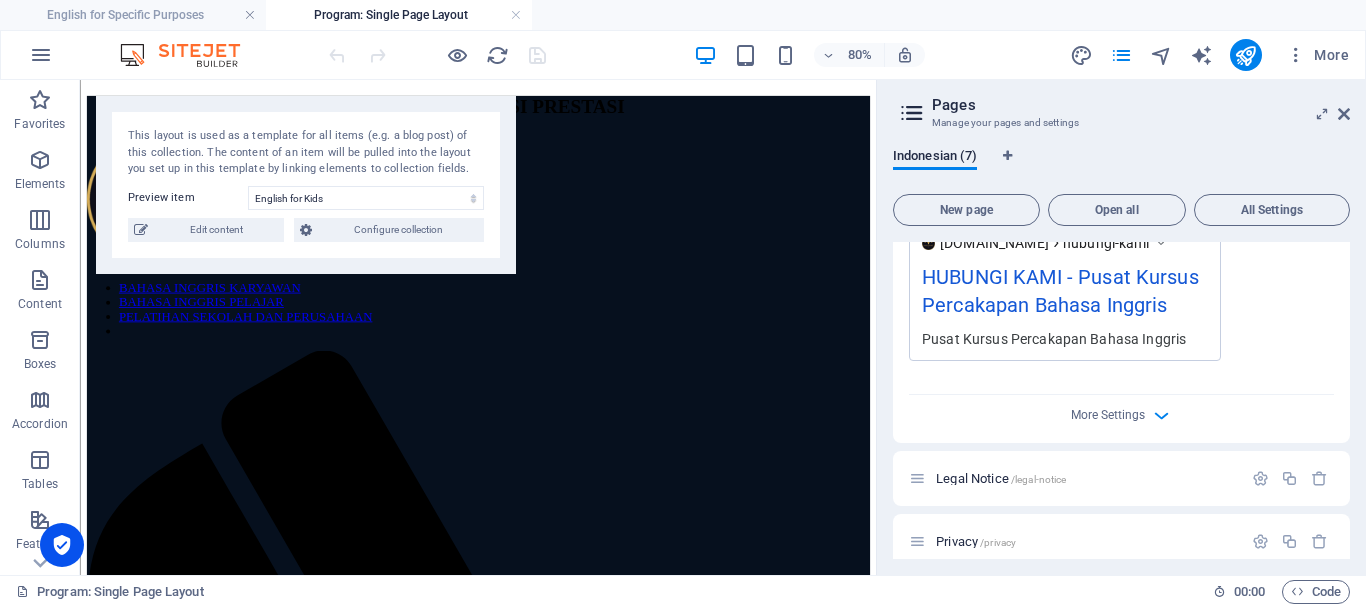 scroll, scrollTop: 632, scrollLeft: 0, axis: vertical 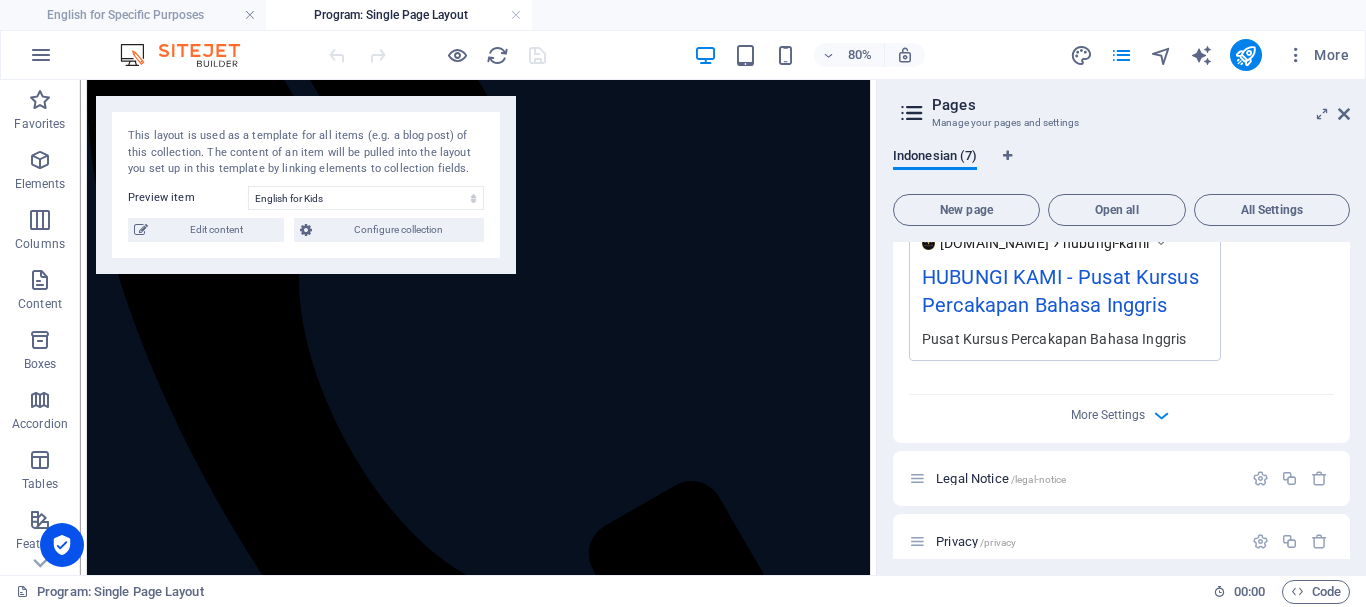 click on "Program: Single Page Layout" at bounding box center [399, 15] 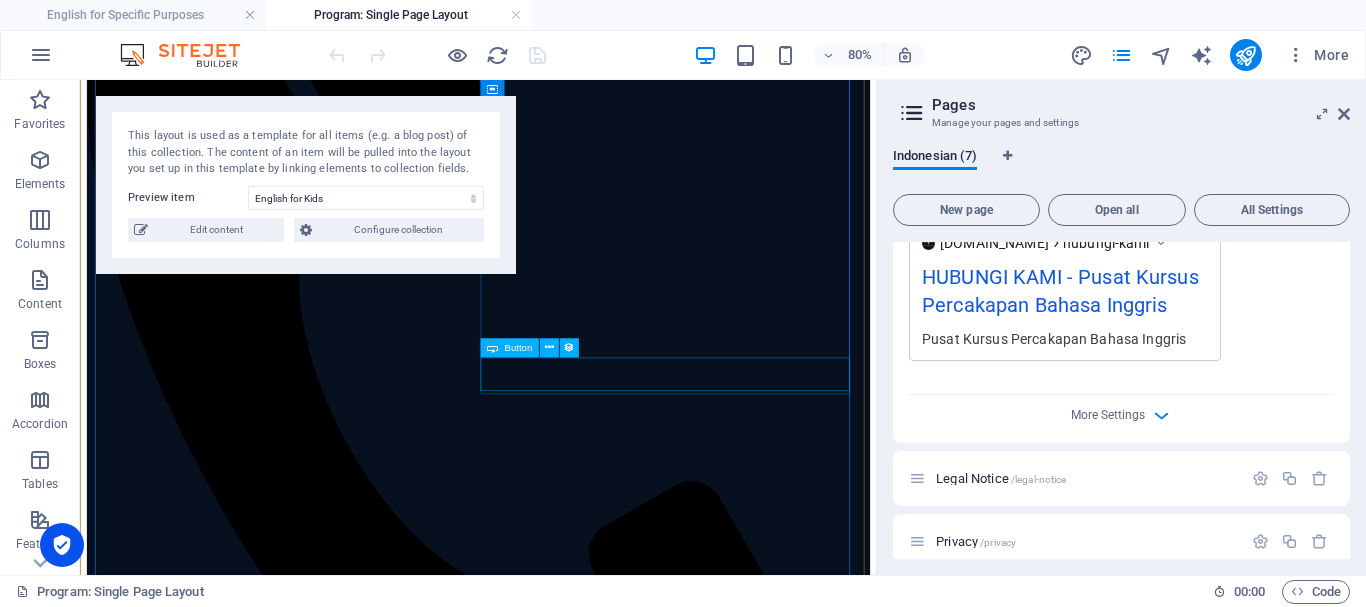 scroll, scrollTop: 757, scrollLeft: 0, axis: vertical 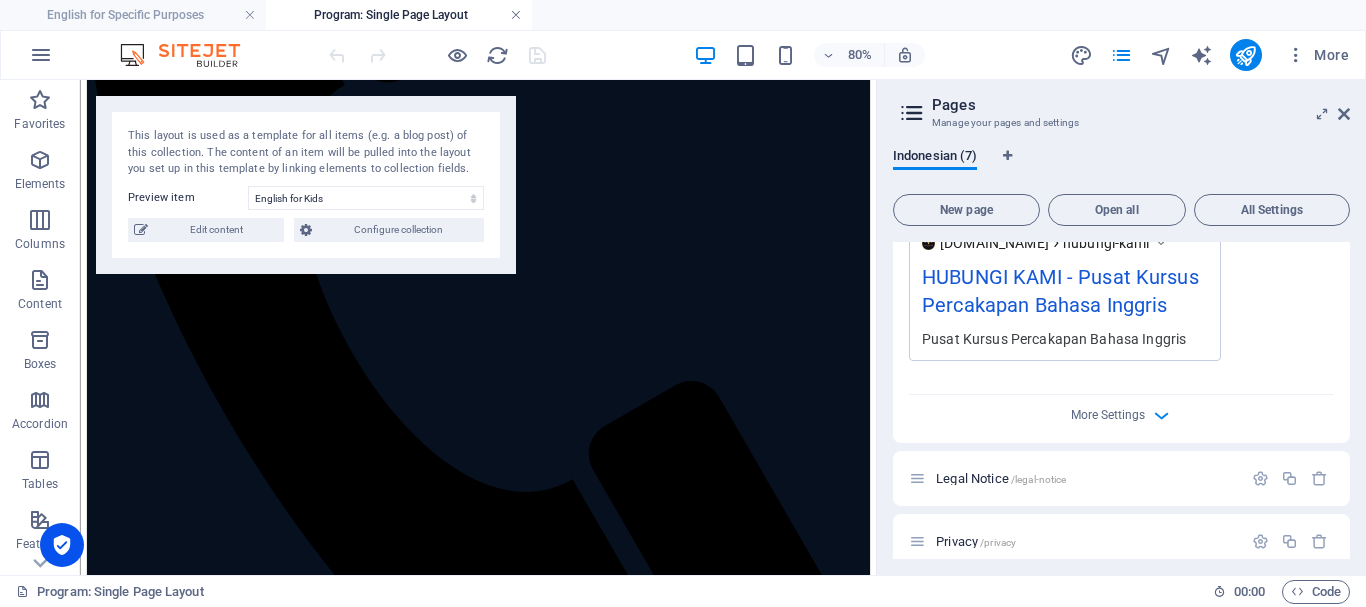click at bounding box center [516, 15] 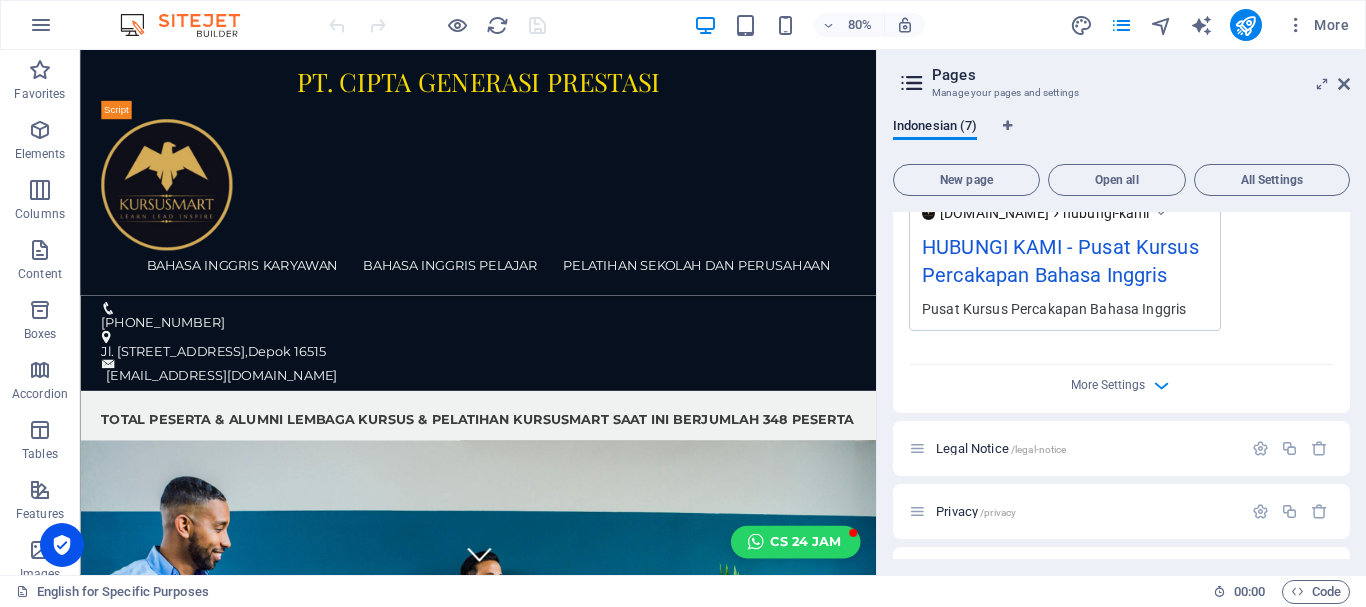 scroll, scrollTop: 400, scrollLeft: 0, axis: vertical 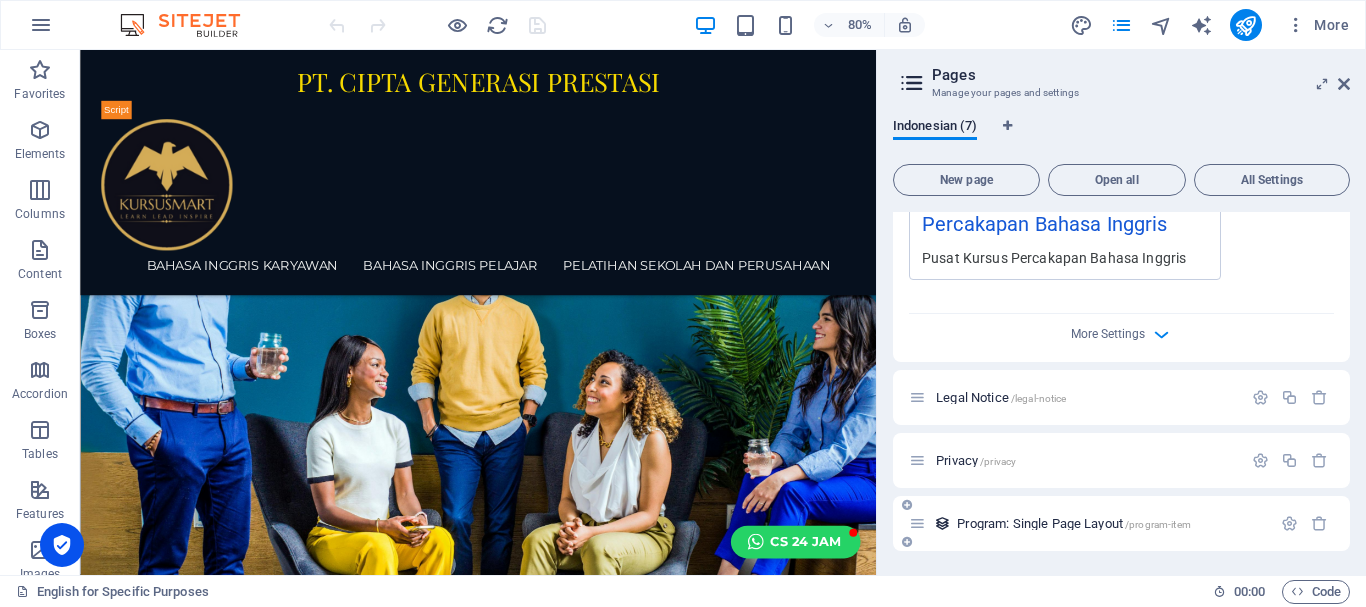 click on "Program: Single Page Layout /program-item" at bounding box center [1090, 523] 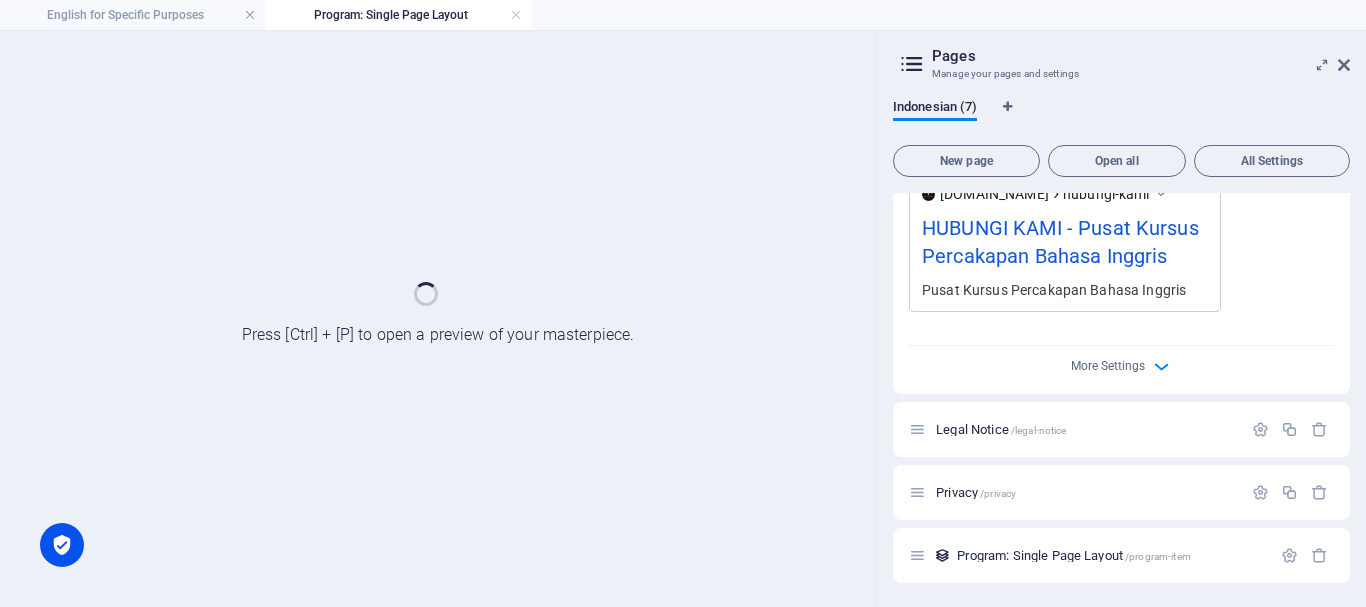 scroll, scrollTop: 2419, scrollLeft: 0, axis: vertical 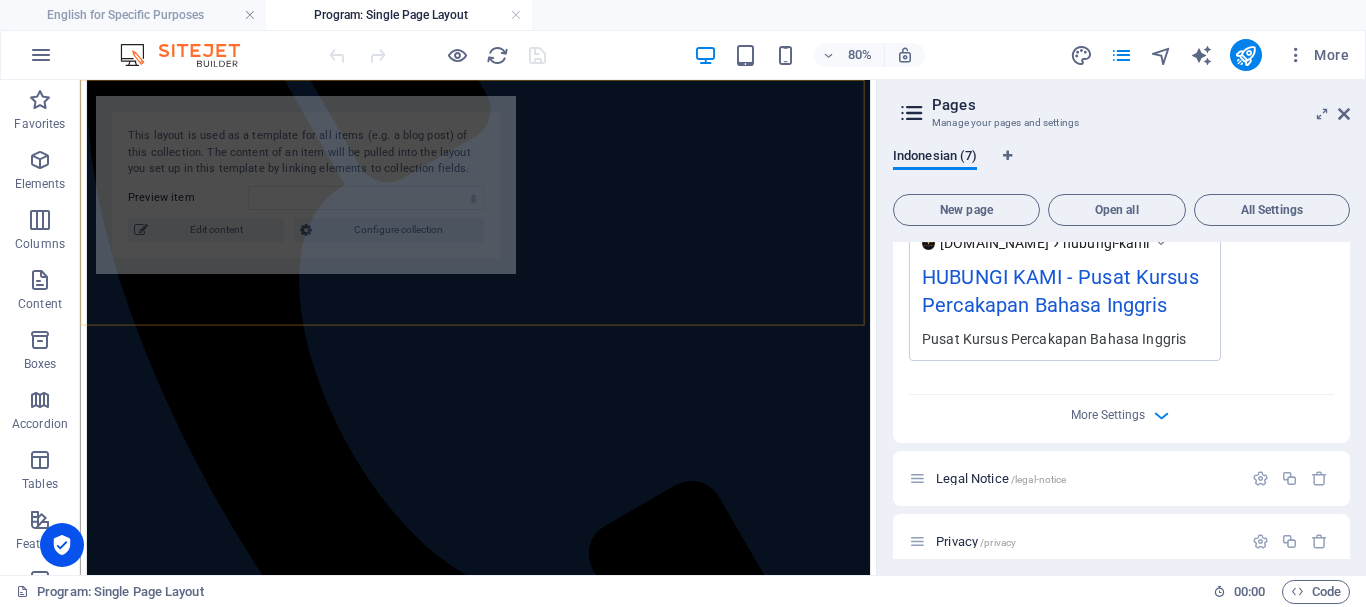 select on "676969b62c81ba04591b18d9" 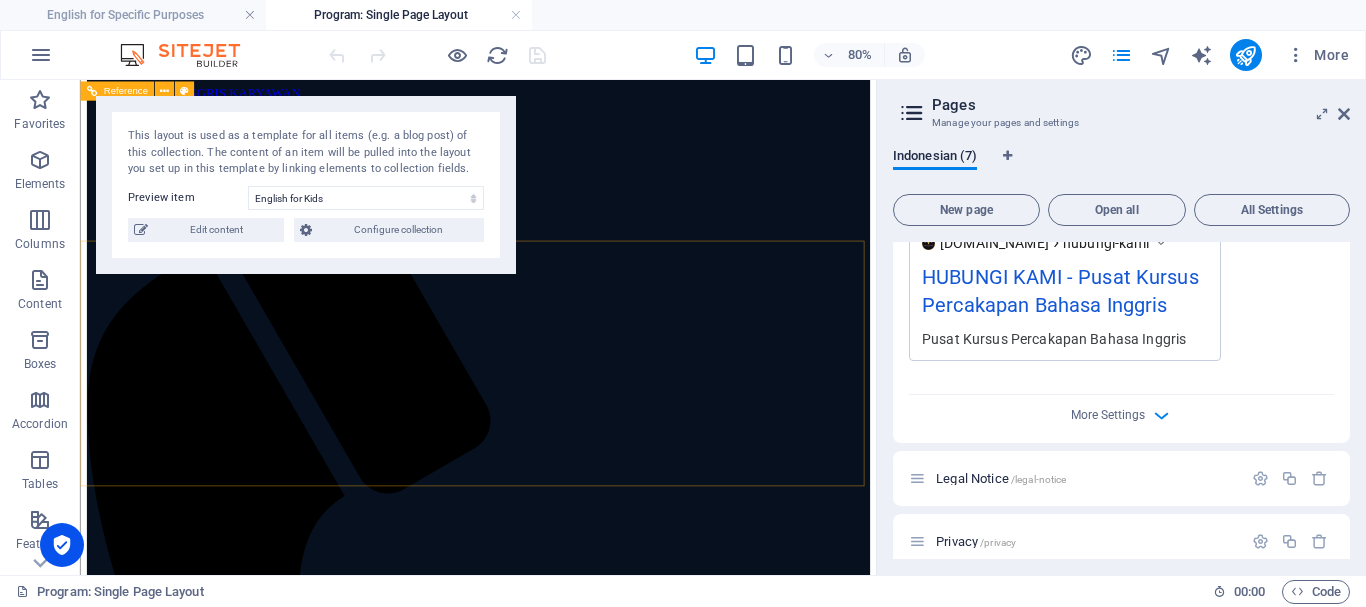 scroll, scrollTop: 0, scrollLeft: 0, axis: both 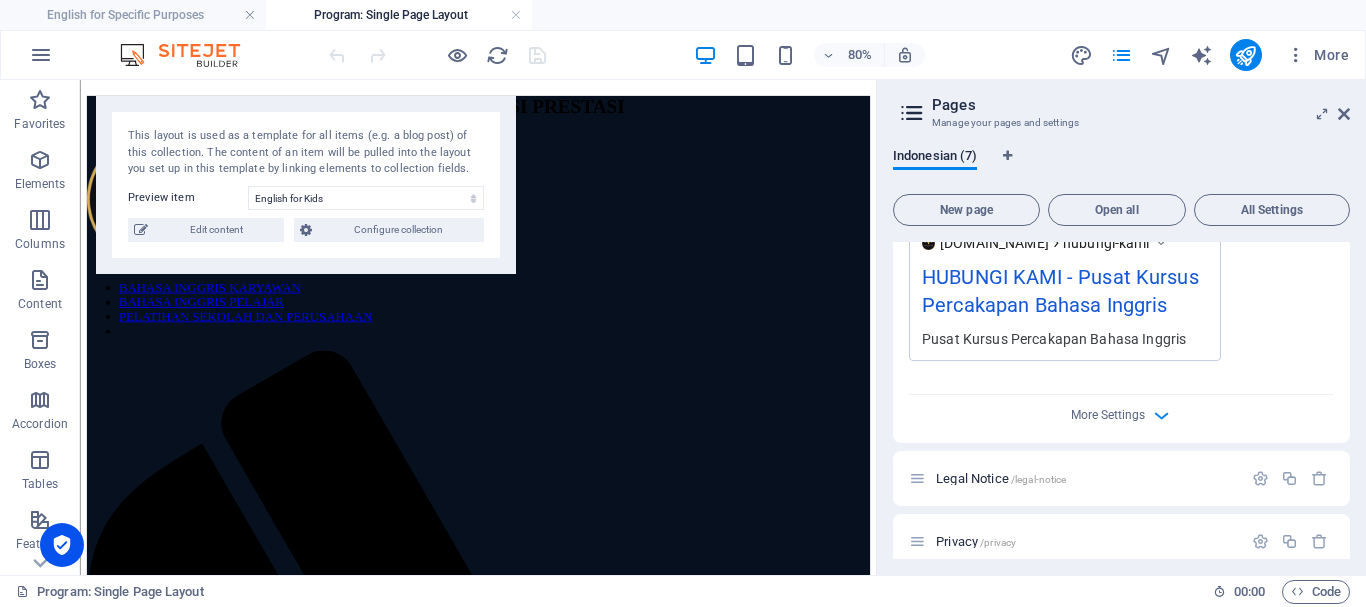 click on "English for Specific Purposes Program: Single Page Layout" at bounding box center [683, 15] 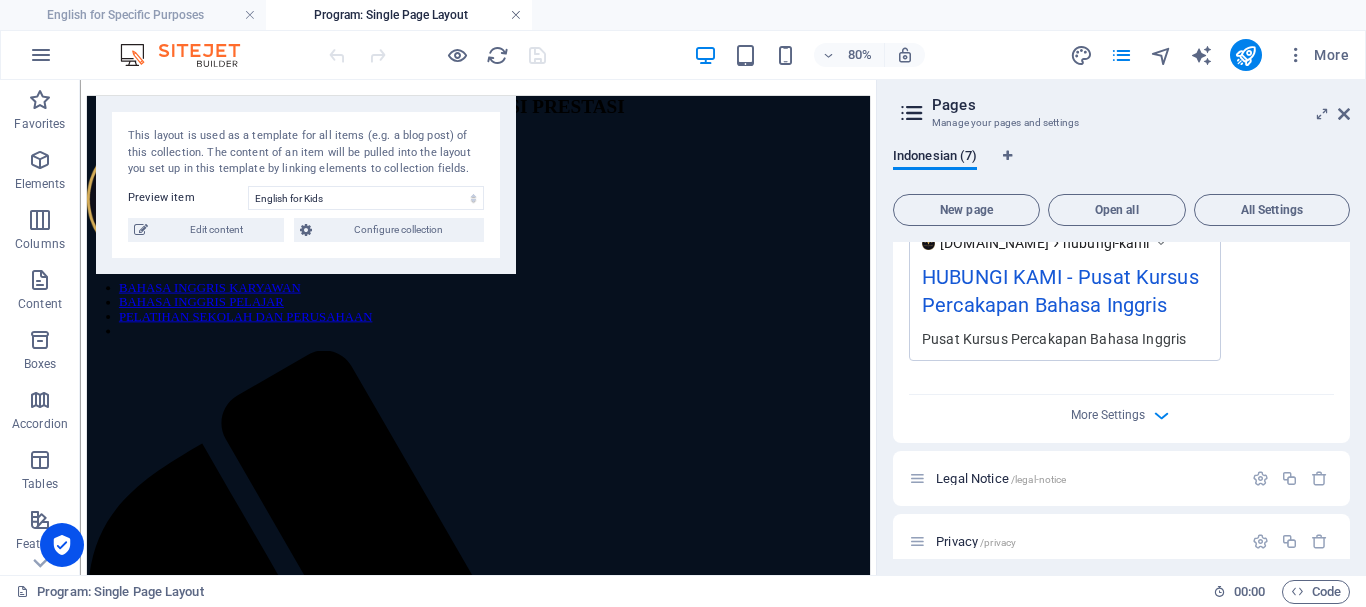drag, startPoint x: 521, startPoint y: 17, endPoint x: 632, endPoint y: 388, distance: 387.24927 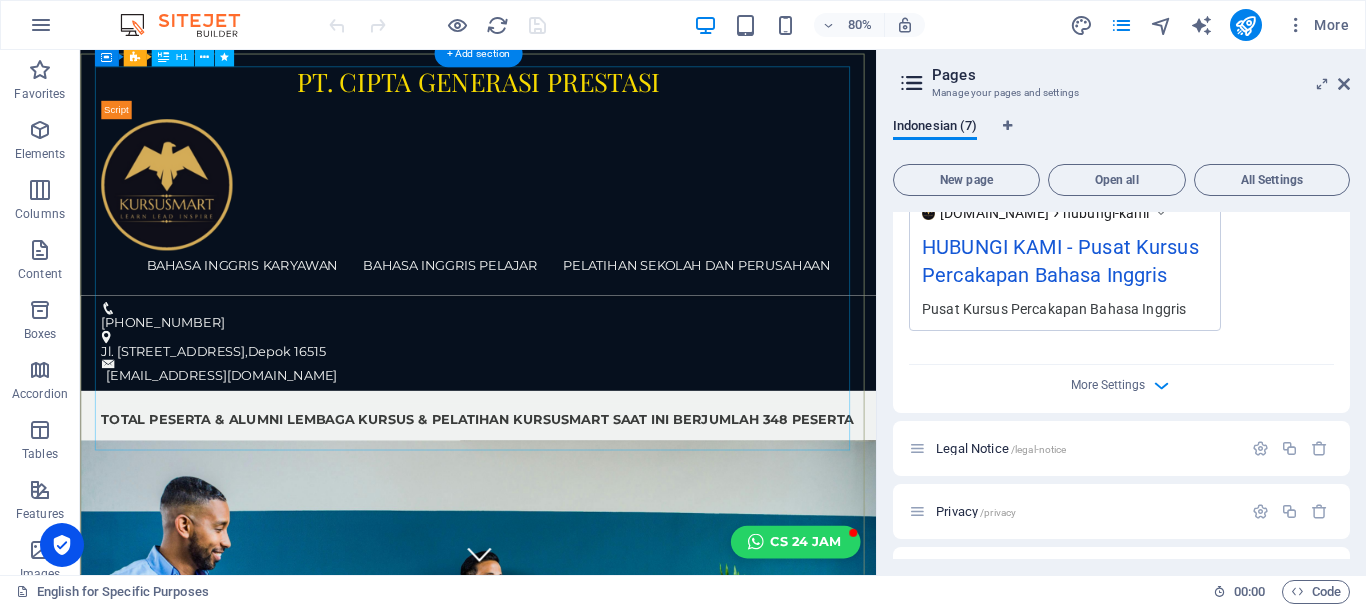 scroll, scrollTop: 400, scrollLeft: 0, axis: vertical 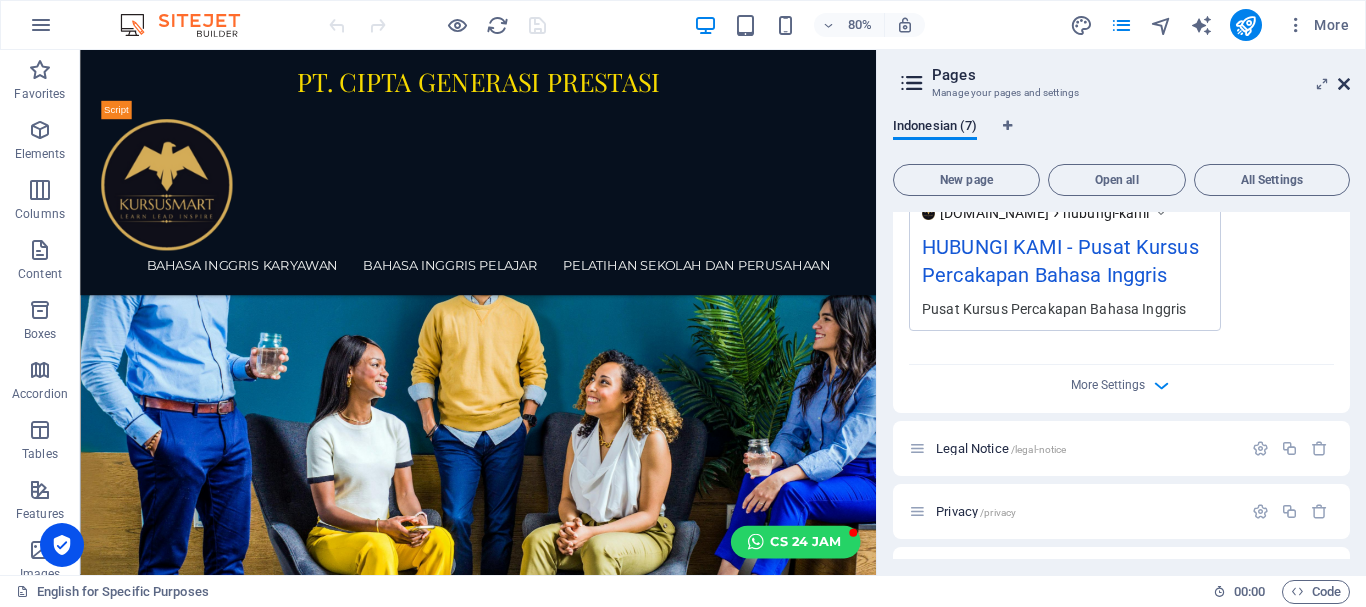 click at bounding box center (1344, 84) 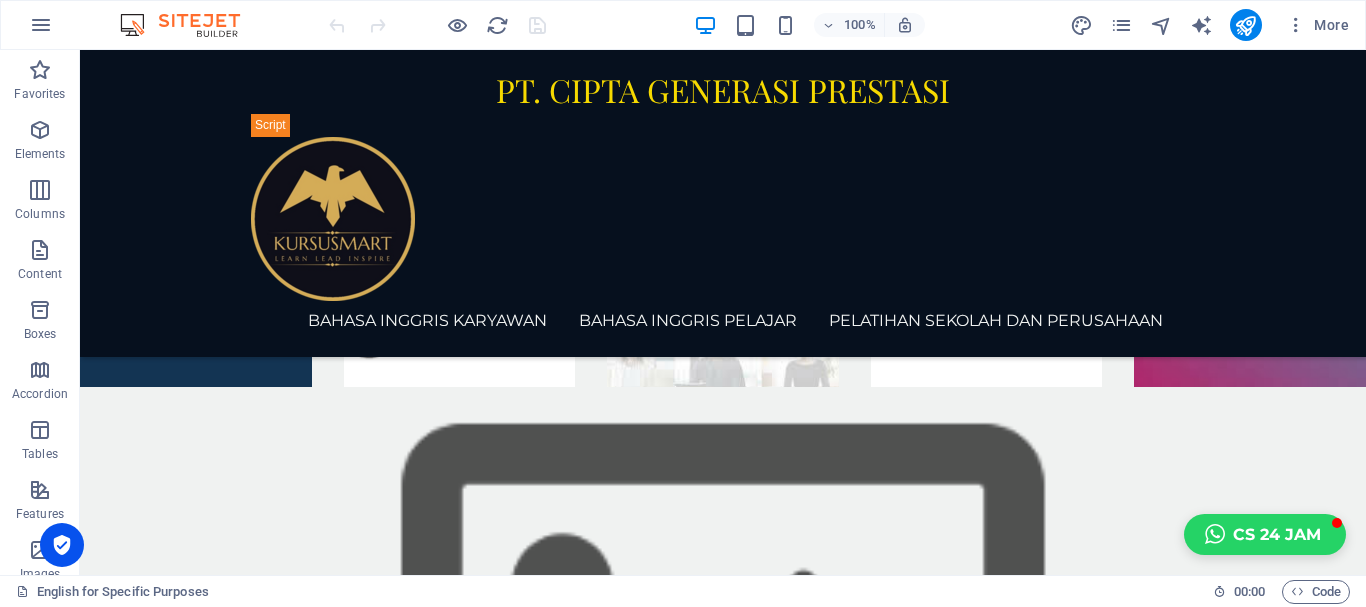 scroll, scrollTop: 4800, scrollLeft: 0, axis: vertical 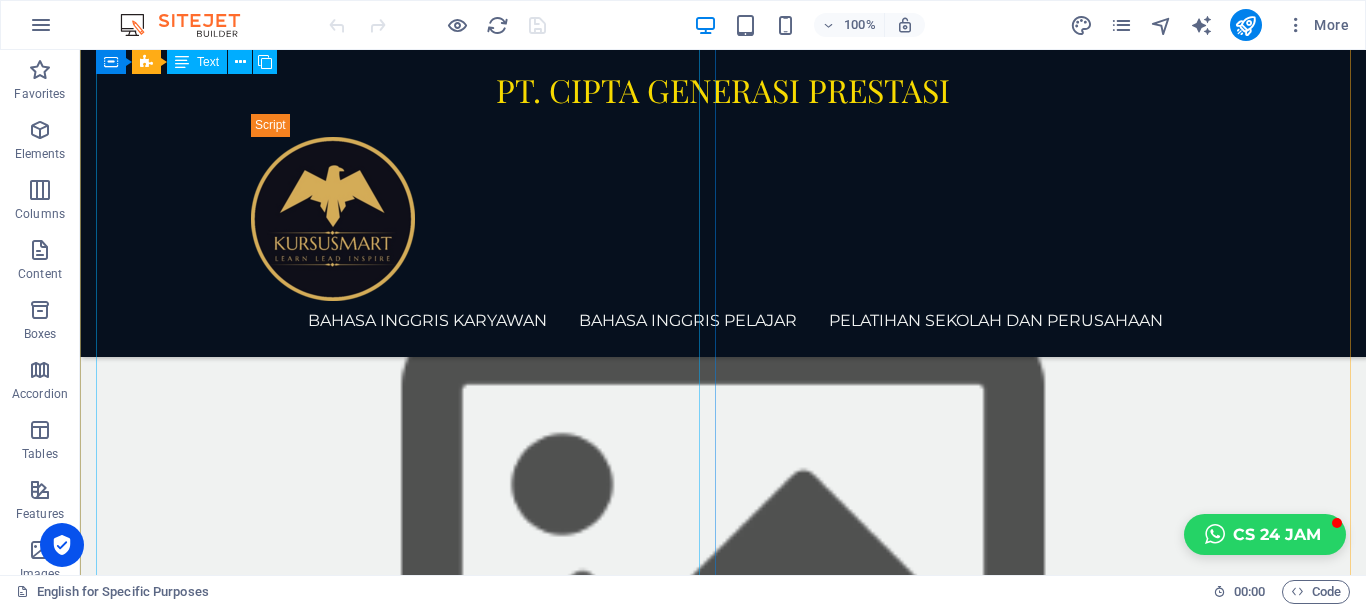 click on "Ingin berbicara menggunakan bahasa Inggris dengan lancar dan percaya diri?   KURSUSMART  adalah solusi terbaik untuk Anda!  Kami adalah lembaga kursus dan pelatihan resmi di bawah manajemen PT. Cipta Generasi Prestasi serta naungan Kementerian Pendidikan dan Kebudayaan (Kemdikbud) dan Kementerian Ketenagakerjaan yang berfokus pada pembelajaran dan peningkatan kemampuan   English Conversation  untuk semua usia, program dan jenjang pendidikan. Para pengajar ahli dan berpengalaman kami membantu peserta didik untuk menguasai keterampilan berbicara dalam bahasa Inggris dengan metode yang efektif dan interaktif. Program Kami: ✅  Daily English  Conversation  – Program bagi semua usia dan jenjang pendidikan yang ingin menguasai percakapan bahasa Inggris sehari-hari ✅  Basic Conversation  – Cocok untuk pemula yang ingin membangun dasar komunikasi dalam bahasa Inggris. ✅  Intermediate Conversation  – Tingkatkan kemampuan berbicara dengan latihan percakapan bahasa Inggris yang lebih kompleks. ✅  ✅" at bounding box center (723, 2673) 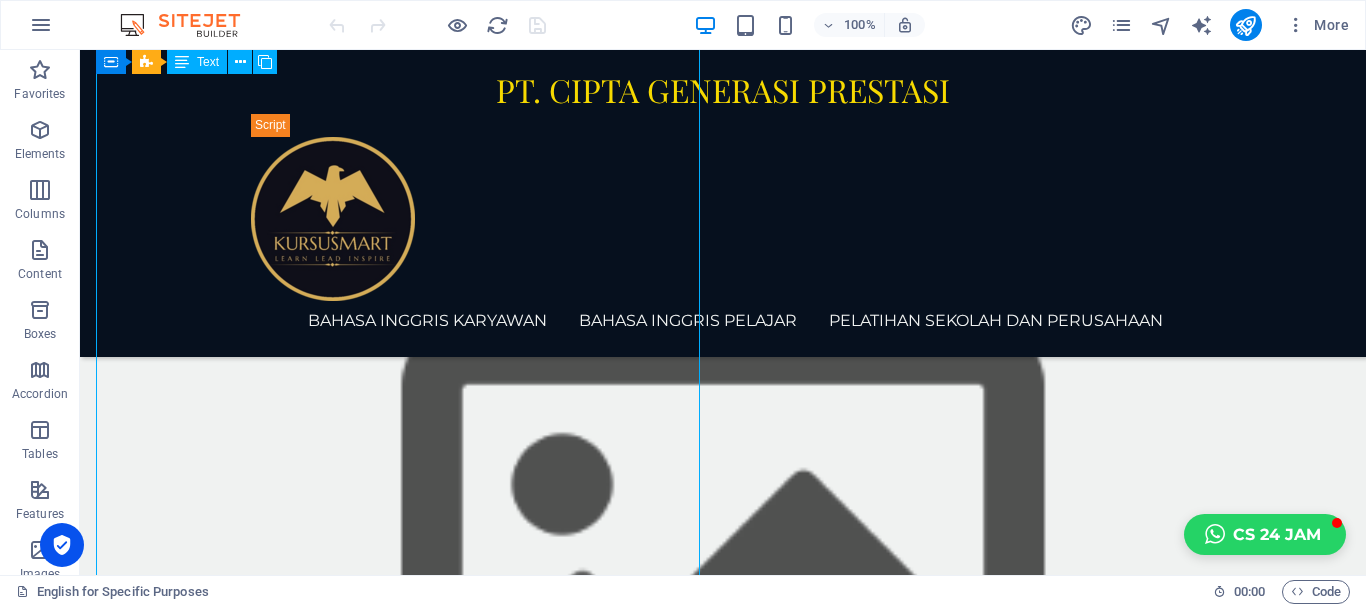click on "Ingin berbicara menggunakan bahasa Inggris dengan lancar dan percaya diri?   KURSUSMART  adalah solusi terbaik untuk Anda!  Kami adalah lembaga kursus dan pelatihan resmi di bawah manajemen PT. Cipta Generasi Prestasi serta naungan Kementerian Pendidikan dan Kebudayaan (Kemdikbud) dan Kementerian Ketenagakerjaan yang berfokus pada pembelajaran dan peningkatan kemampuan   English Conversation  untuk semua usia, program dan jenjang pendidikan. Para pengajar ahli dan berpengalaman kami membantu peserta didik untuk menguasai keterampilan berbicara dalam bahasa Inggris dengan metode yang efektif dan interaktif. Program Kami: ✅  Daily English  Conversation  – Program bagi semua usia dan jenjang pendidikan yang ingin menguasai percakapan bahasa Inggris sehari-hari ✅  Basic Conversation  – Cocok untuk pemula yang ingin membangun dasar komunikasi dalam bahasa Inggris. ✅  Intermediate Conversation  – Tingkatkan kemampuan berbicara dengan latihan percakapan bahasa Inggris yang lebih kompleks. ✅  ✅" at bounding box center [723, 2673] 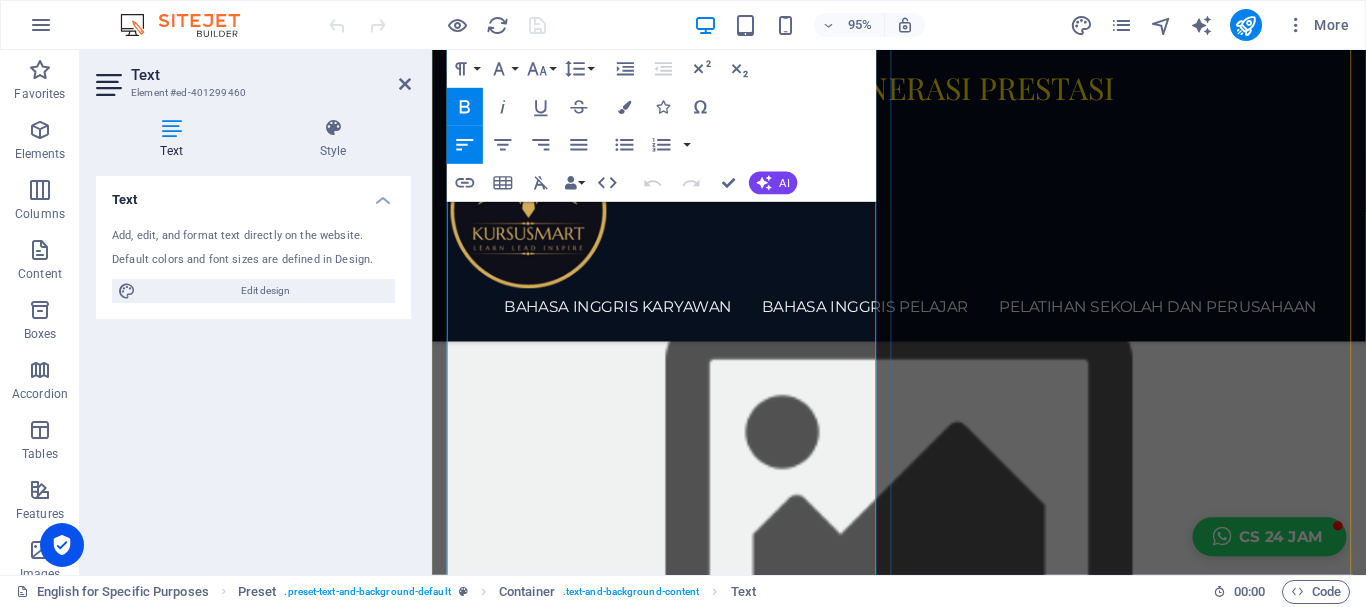 scroll, scrollTop: 4905, scrollLeft: 0, axis: vertical 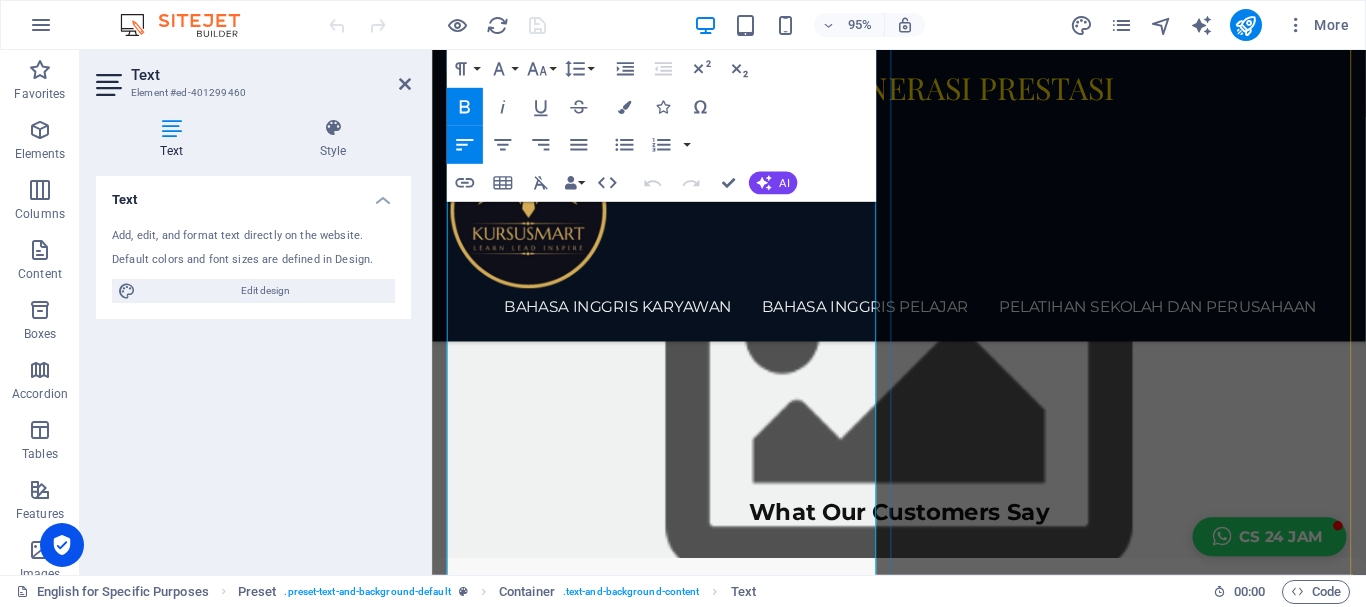 click on "✅  Daily English  Conversation  – Program bagi semua usia dan jenjang pendidikan yang ingin menguasai percakapan bahasa Inggris sehari-hari ✅  Basic Conversation  – Cocok untuk pemula yang ingin membangun dasar komunikasi dalam bahasa Inggris. ✅  Intermediate Conversation  – Tingkatkan kemampuan berbicara dengan latihan percakapan bahasa Inggris yang lebih kompleks. ✅  Advanced Conversation  – Program untuk mereka yang ingin berbicara fasih dalam bahasa Inggris dengan ekspresi yang alami dan profesional. ✅  Business English Conversation  – Spesialisasi dalam bahasa Inggris bisnis untuk komunikasi profesional di kantor serta dunia kerja. ✅  English for Travel  – Kursus praktis untuk para traveler agar lebih percaya diri berkomunikasi saat bepergian ke luar negeri. ✅  Public Speaking in English  – Belajar teknik berbicara di depan umum dengan percaya diri dan persuasif. ✅  English for Kids & Teens ✅  English for Specific Purposes Mengapa Memilih KURSUSMART?" at bounding box center [924, 2562] 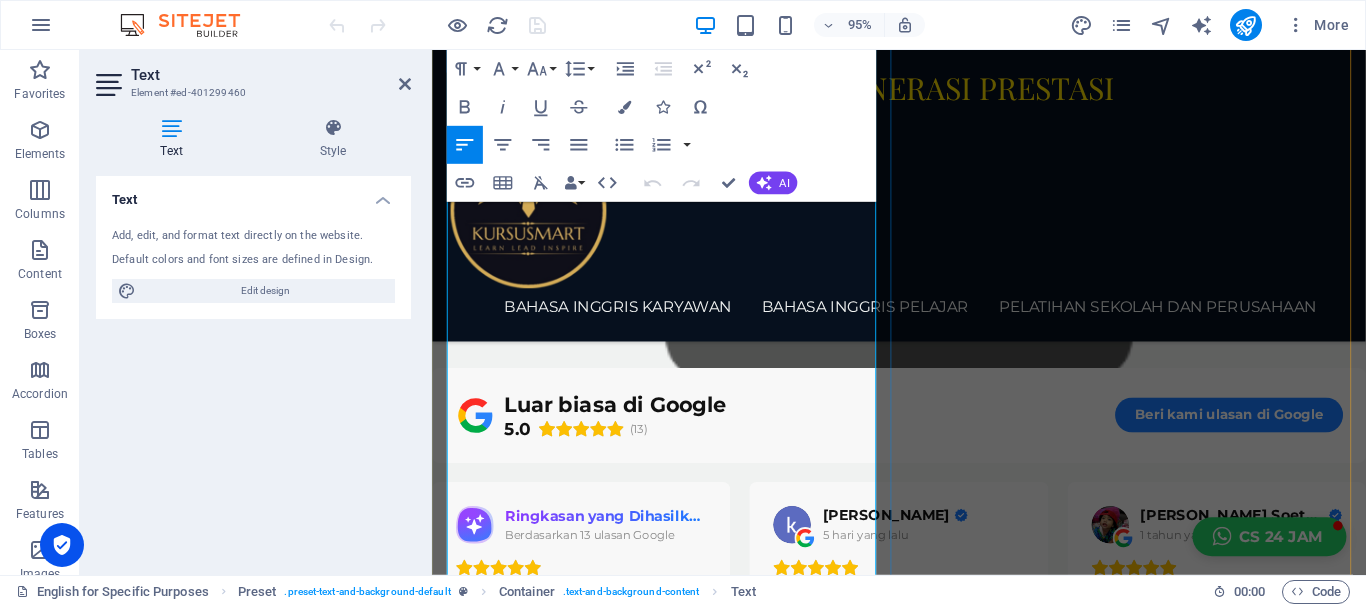 scroll, scrollTop: 5005, scrollLeft: 0, axis: vertical 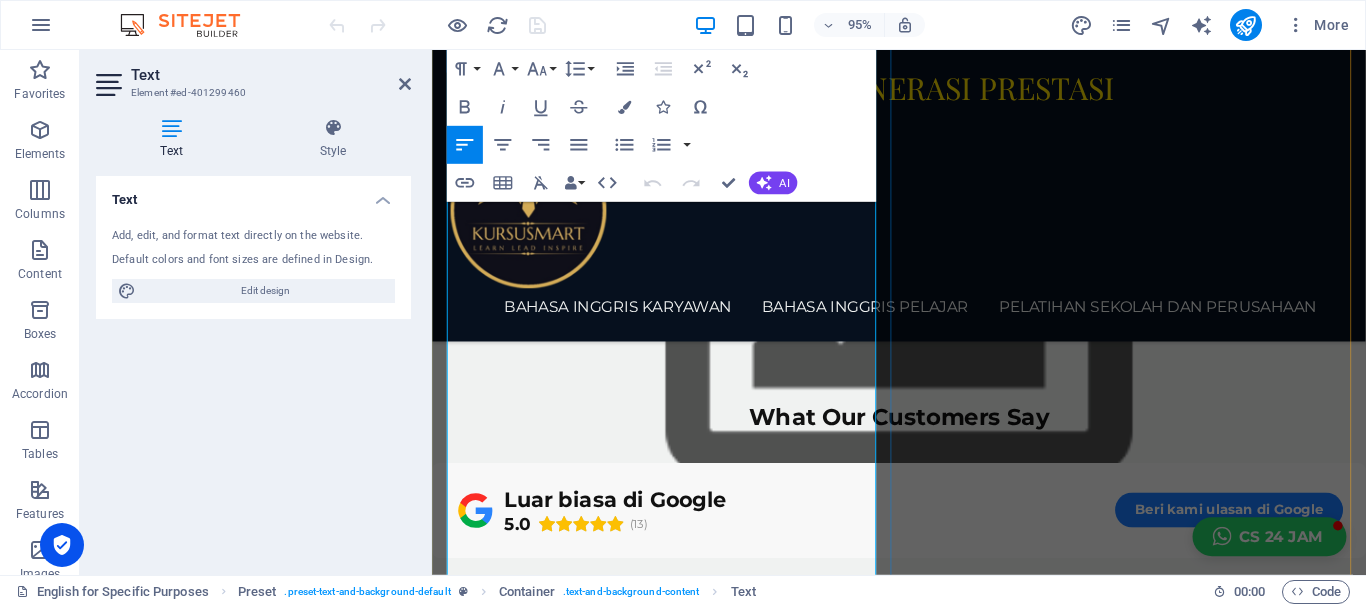 click on "✅  Daily English  Conversation  – Program bagi semua usia dan jenjang pendidikan yang ingin menguasai percakapan bahasa Inggris sehari-hari ✅  Basic Conversation  – Cocok untuk pemula yang ingin membangun dasar komunikasi dalam bahasa Inggris. ✅  Intermediate Conversation  – Tingkatkan kemampuan berbicara dengan latihan percakapan bahasa Inggris yang lebih kompleks. ✅  Advanced Conversation  – Program untuk mereka yang ingin berbicara fasih dalam bahasa Inggris dengan ekspresi yang alami dan profesional. ✅  Business English Conversation  – Spesialisasi dalam bahasa Inggris bisnis untuk komunikasi profesional di kantor serta dunia kerja. ✅  English for Travel  – Kursus praktis untuk para traveler agar lebih percaya diri berkomunikasi saat bepergian ke luar negeri. ✅  Public Speaking in English  – Belajar teknik berbicara di depan umum dengan percaya diri dan persuasif. ✅  English for Kids & Teens ✅  English for Specific Purposes Mengapa Memilih KURSUSMART?" at bounding box center [924, 2462] 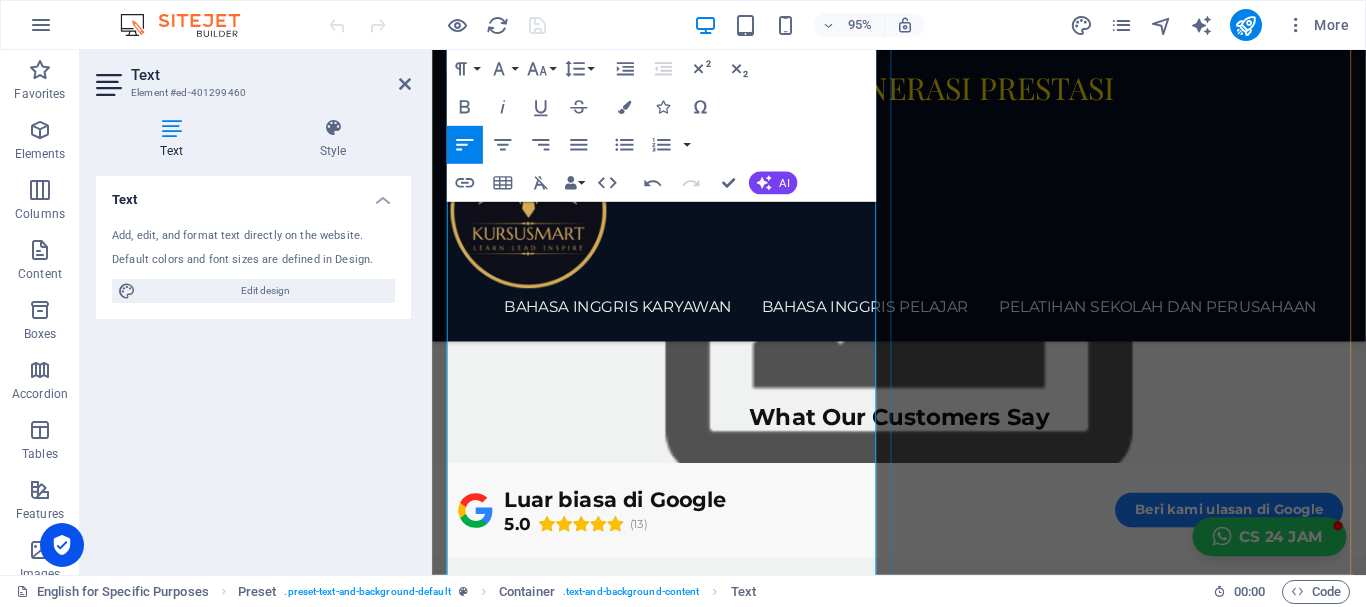 click on "✅  Daily English  Conversation  – Program bagi semua usia dan jenjang pendidikan yang ingin menguasai percakapan bahasa Inggris sehari-hari ✅  Basic Conversation  – Cocok untuk pemula yang ingin membangun dasar komunikasi dalam bahasa Inggris. ✅  Intermediate Conversation  – Tingkatkan kemampuan berbicara dengan latihan percakapan bahasa Inggris yang lebih kompleks. ✅  Advanced Conversation  – Program untuk mereka yang ingin berbicara fasih dalam bahasa Inggris dengan ekspresi yang alami dan profesional. ✅  Business English Conversation  – Spesialisasi dalam bahasa Inggris bisnis untuk komunikasi profesional di kantor serta dunia kerja. ✅  English for Travel  – Kursus praktis untuk para traveler agar lebih percaya diri berkomunikasi saat bepergian ke luar negeri. ✅  Public Speaking in English  – Belajar teknik berbicara di depan umum dengan percaya diri dan persuasif. ✅  English for Kids & Teens ✅  English for Specific Purposes Mengapa Memilih KURSUSMART?" at bounding box center [924, 2462] 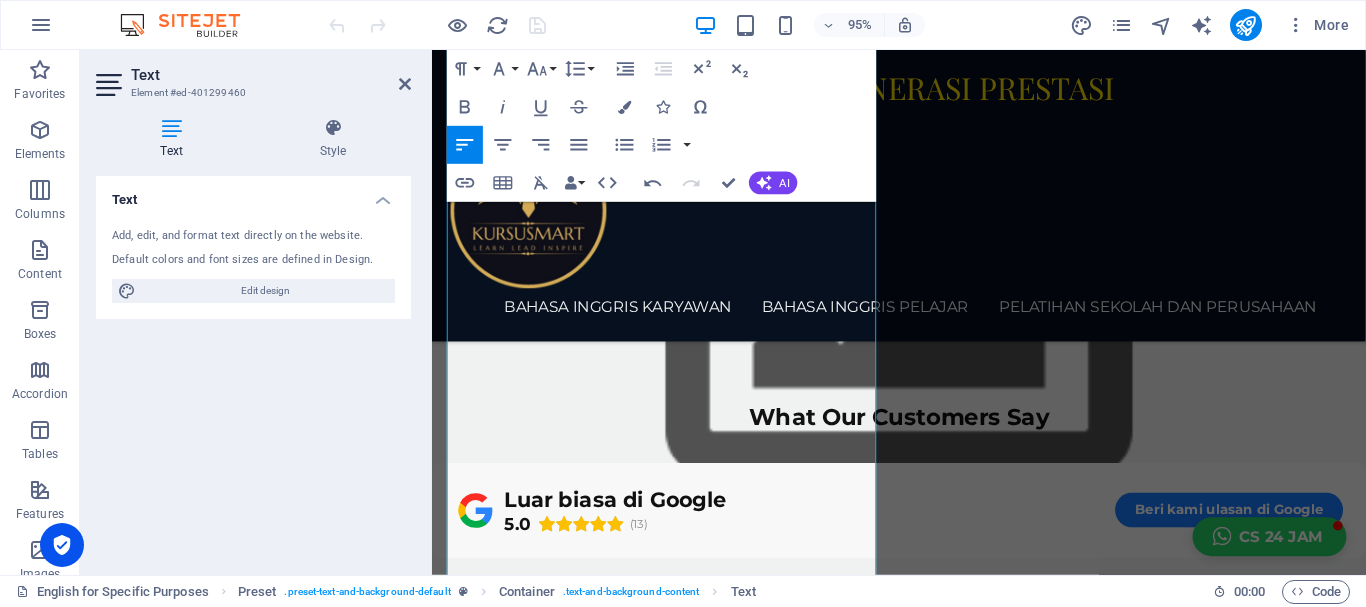 scroll, scrollTop: 4905, scrollLeft: 0, axis: vertical 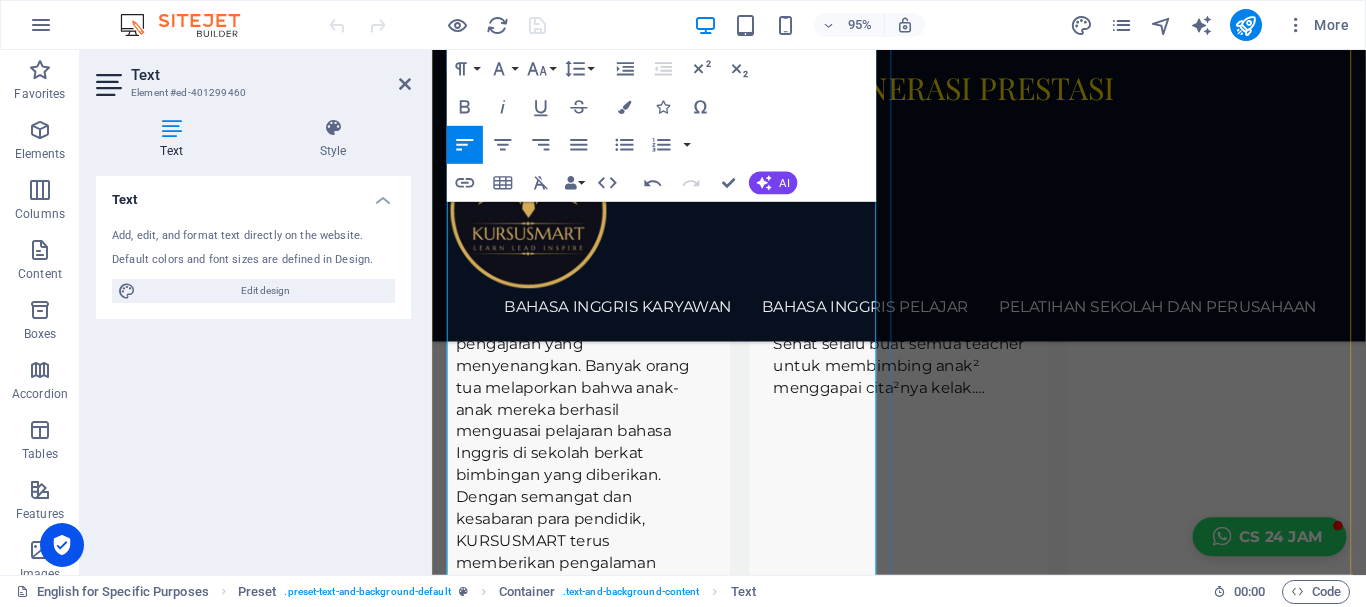 drag, startPoint x: 714, startPoint y: 463, endPoint x: 590, endPoint y: 466, distance: 124.036285 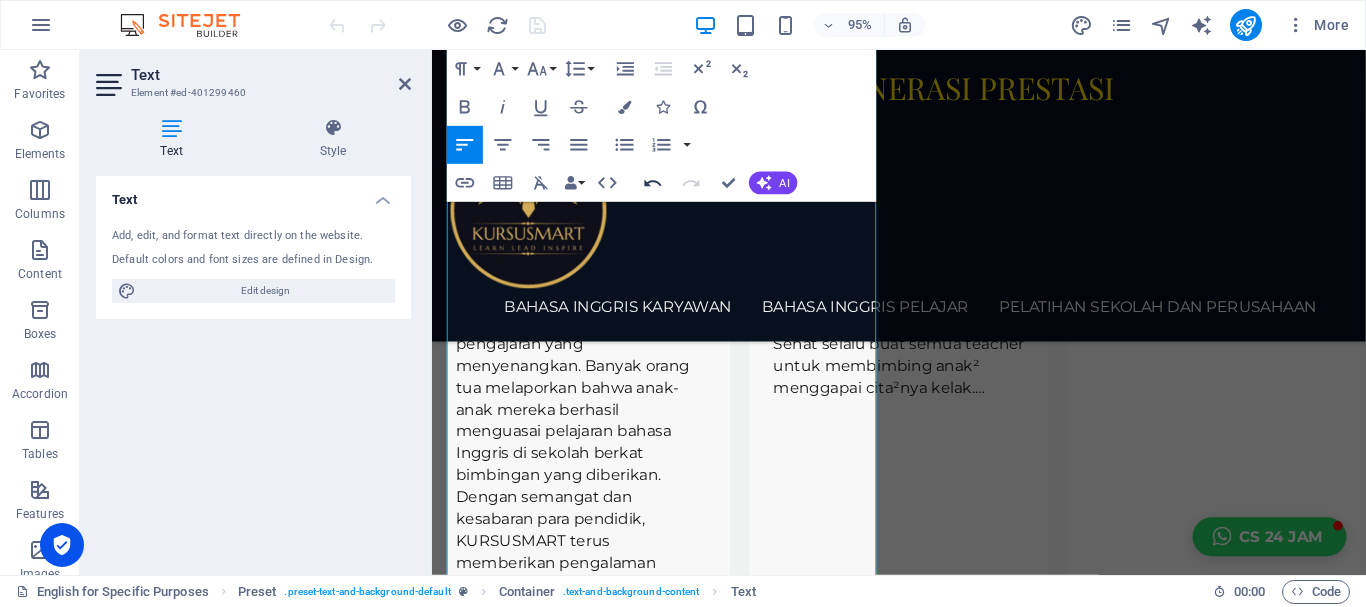 click 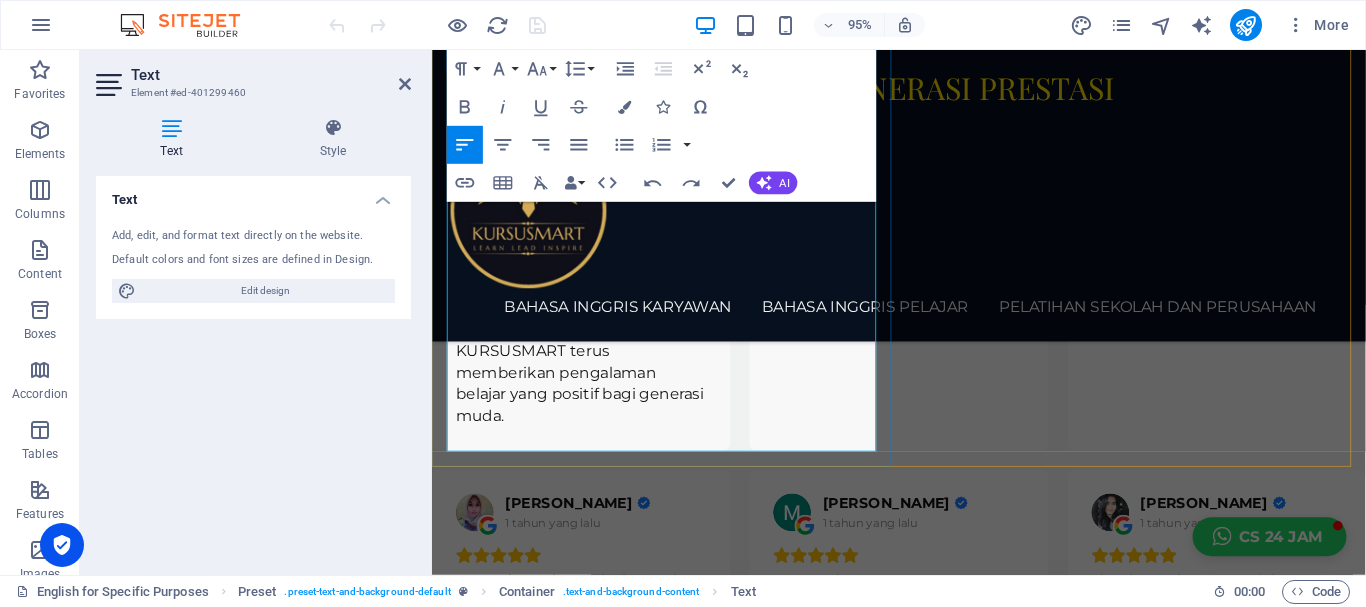 scroll, scrollTop: 5905, scrollLeft: 0, axis: vertical 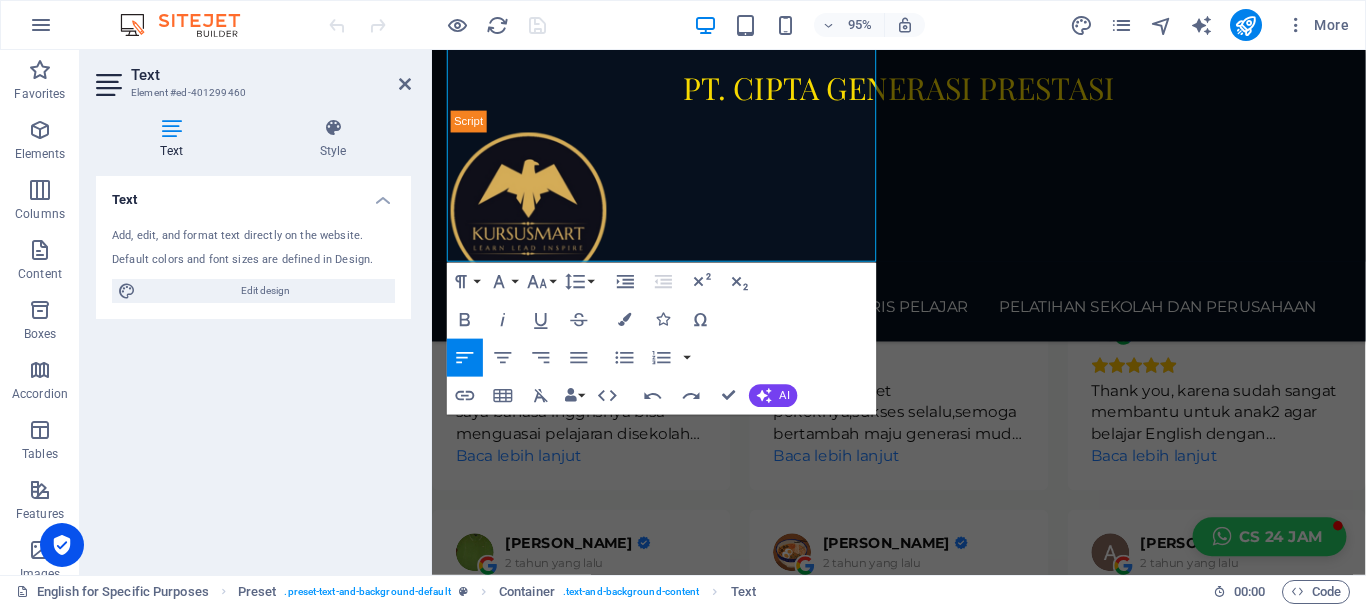 click on "PT. CIPTA GENERASI PRESTASI
BAHASA INGGRIS KARYAWAN BAHASA INGGRIS PELAJAR PELATIHAN SEKOLAH DAN PERUSAHAAN" at bounding box center (923, 203) 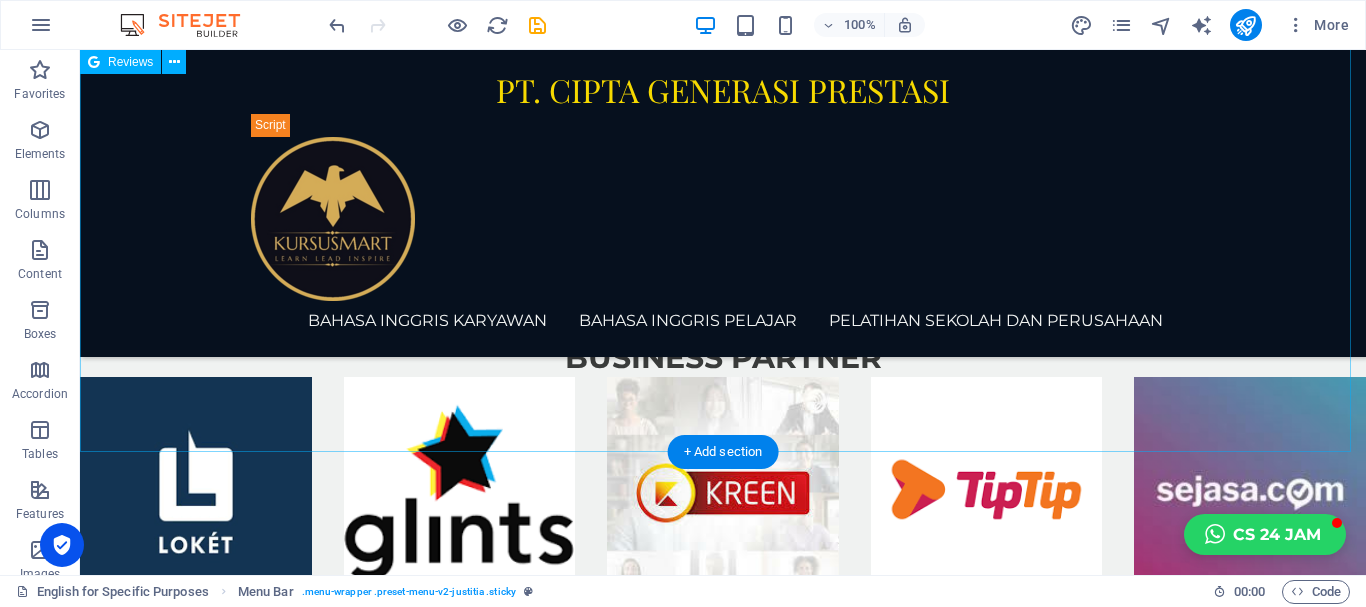 scroll, scrollTop: 3878, scrollLeft: 0, axis: vertical 